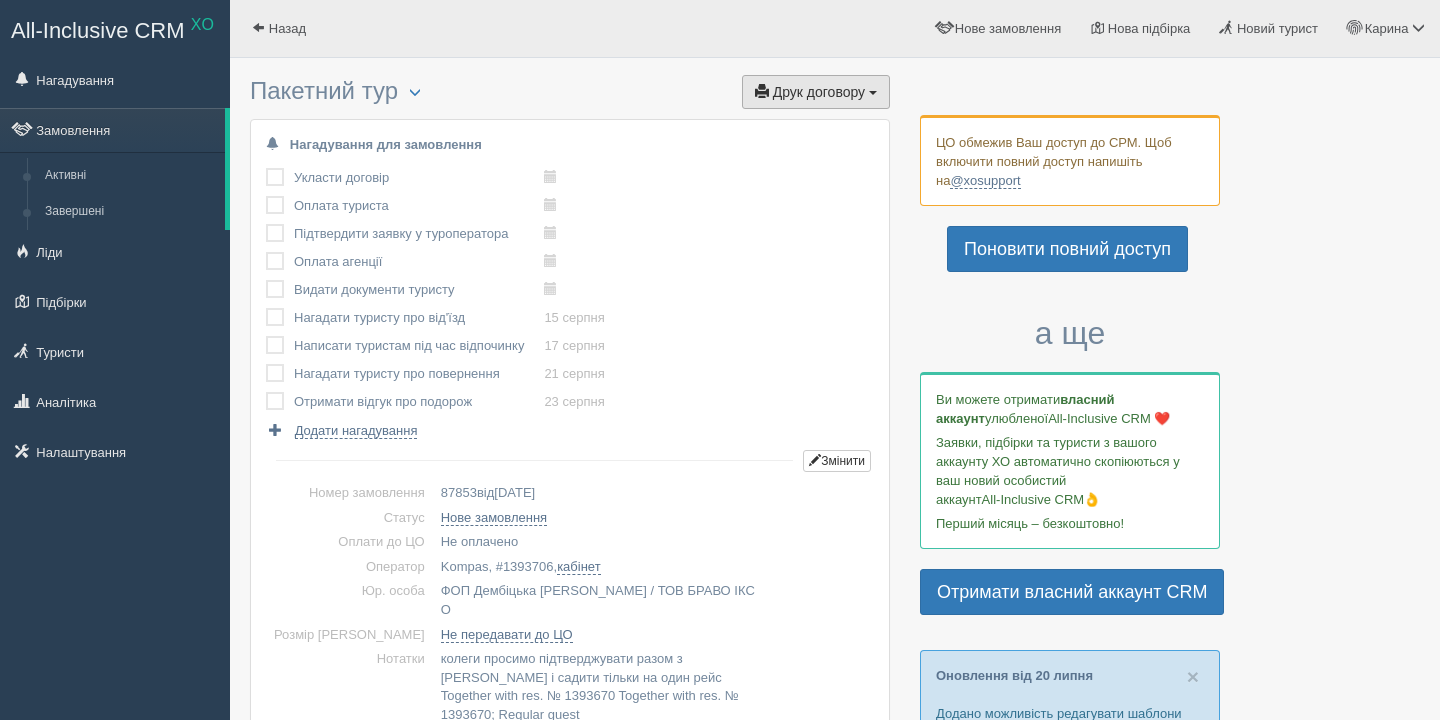 scroll, scrollTop: 0, scrollLeft: 0, axis: both 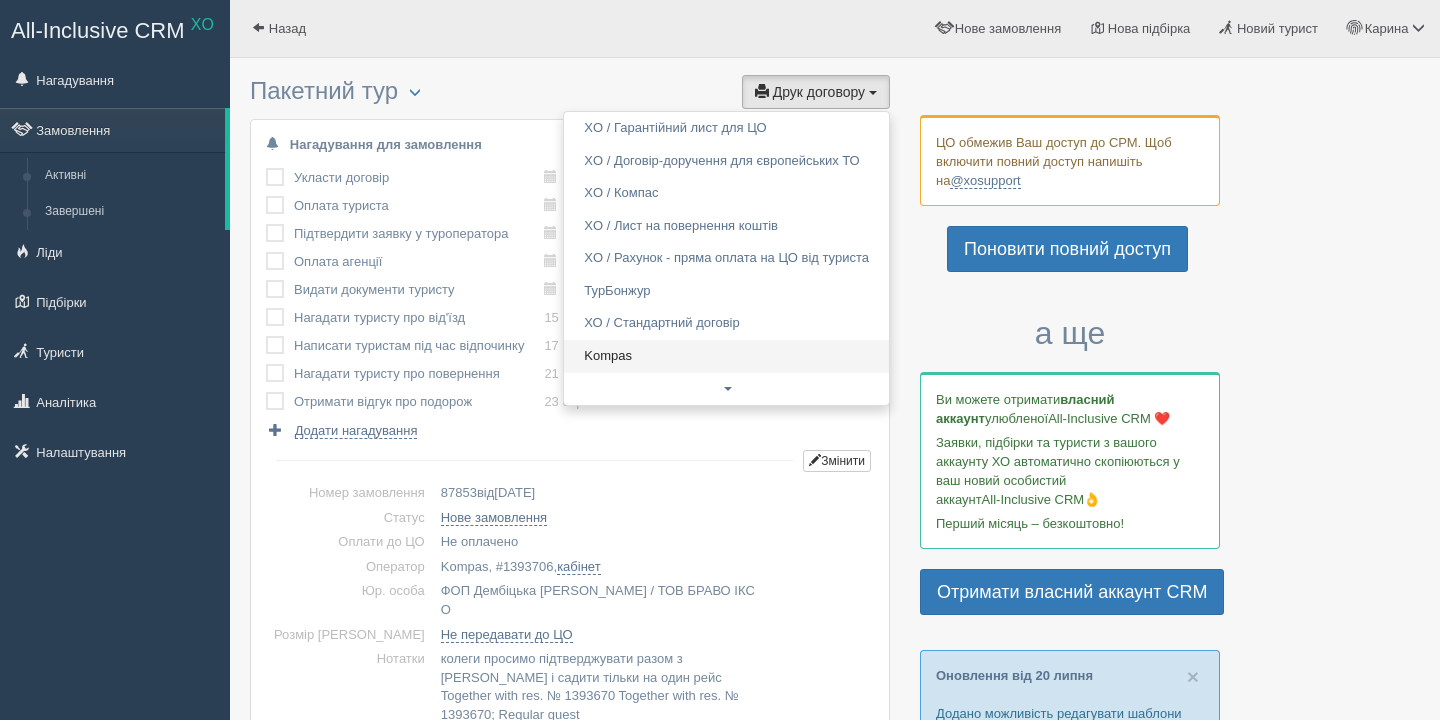 click on "Kompas" at bounding box center [726, 356] 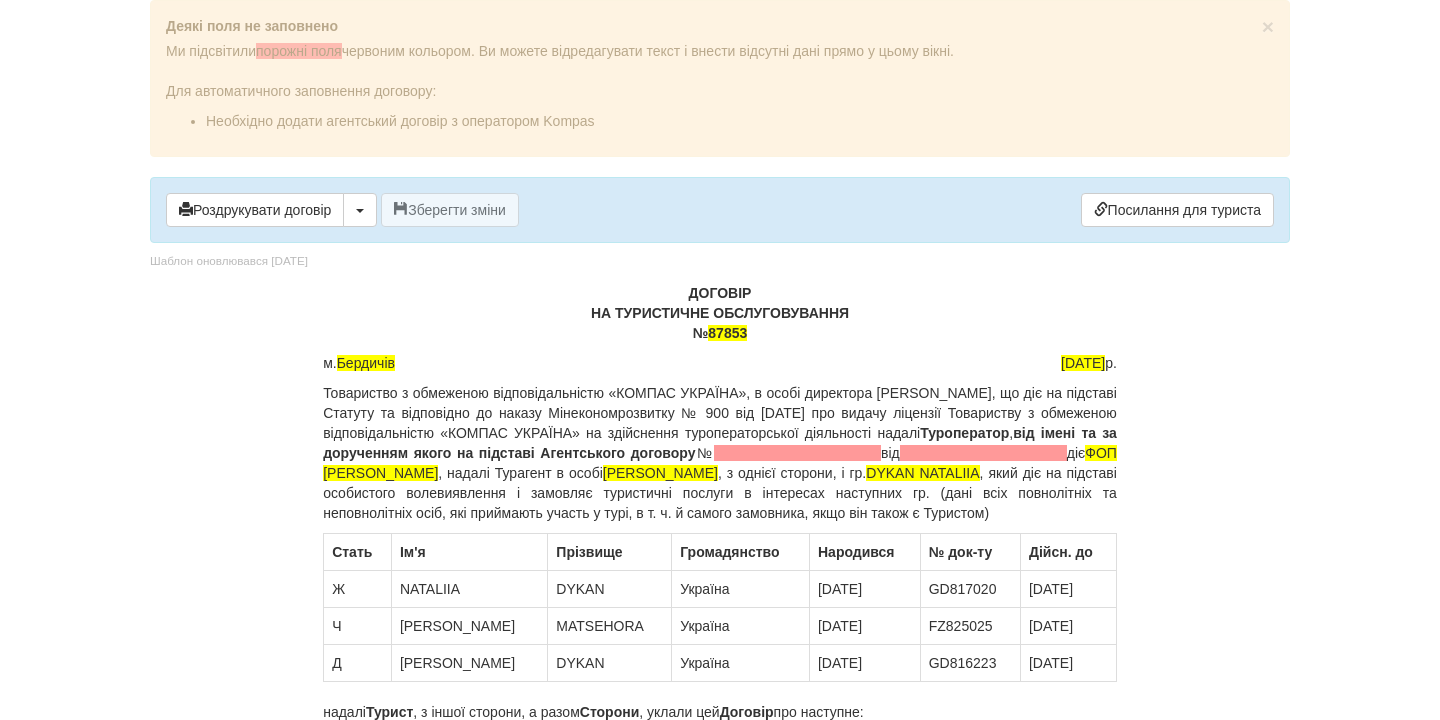 scroll, scrollTop: 0, scrollLeft: 0, axis: both 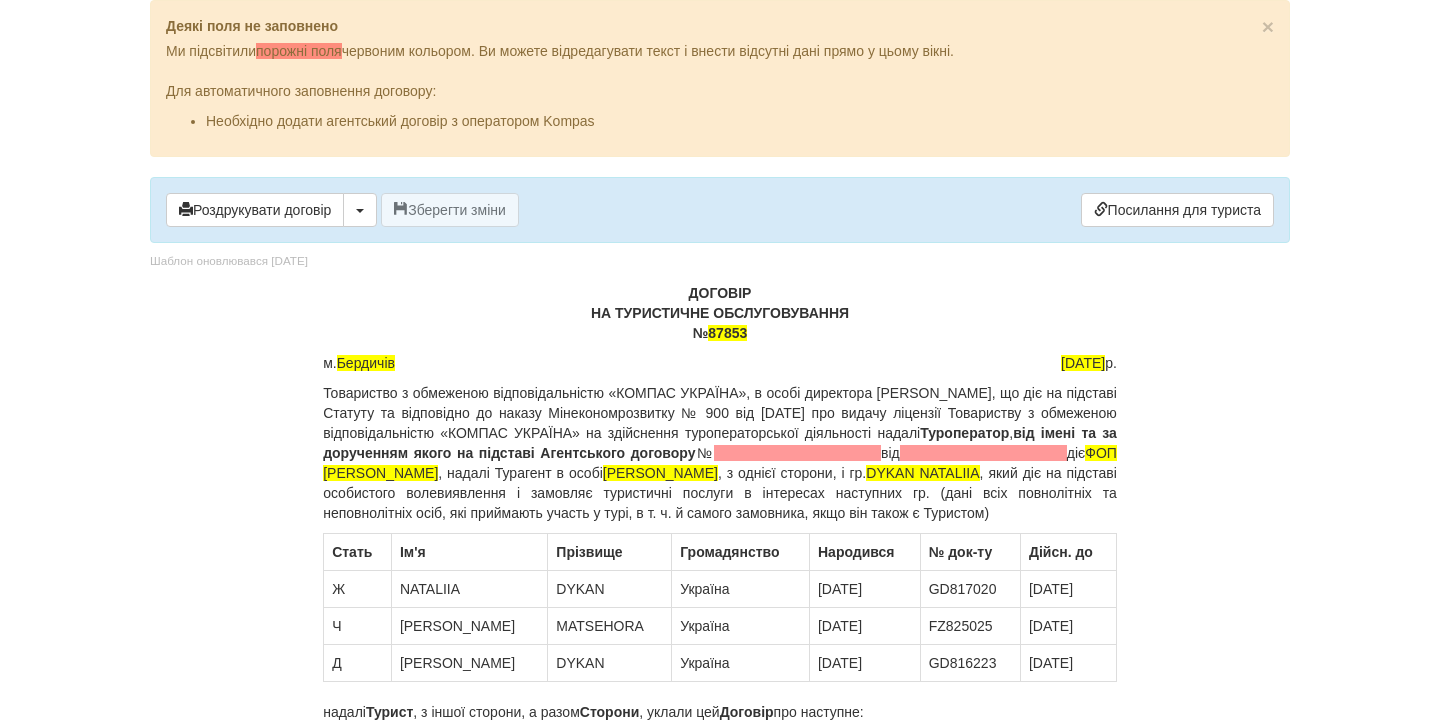 click at bounding box center [797, 453] 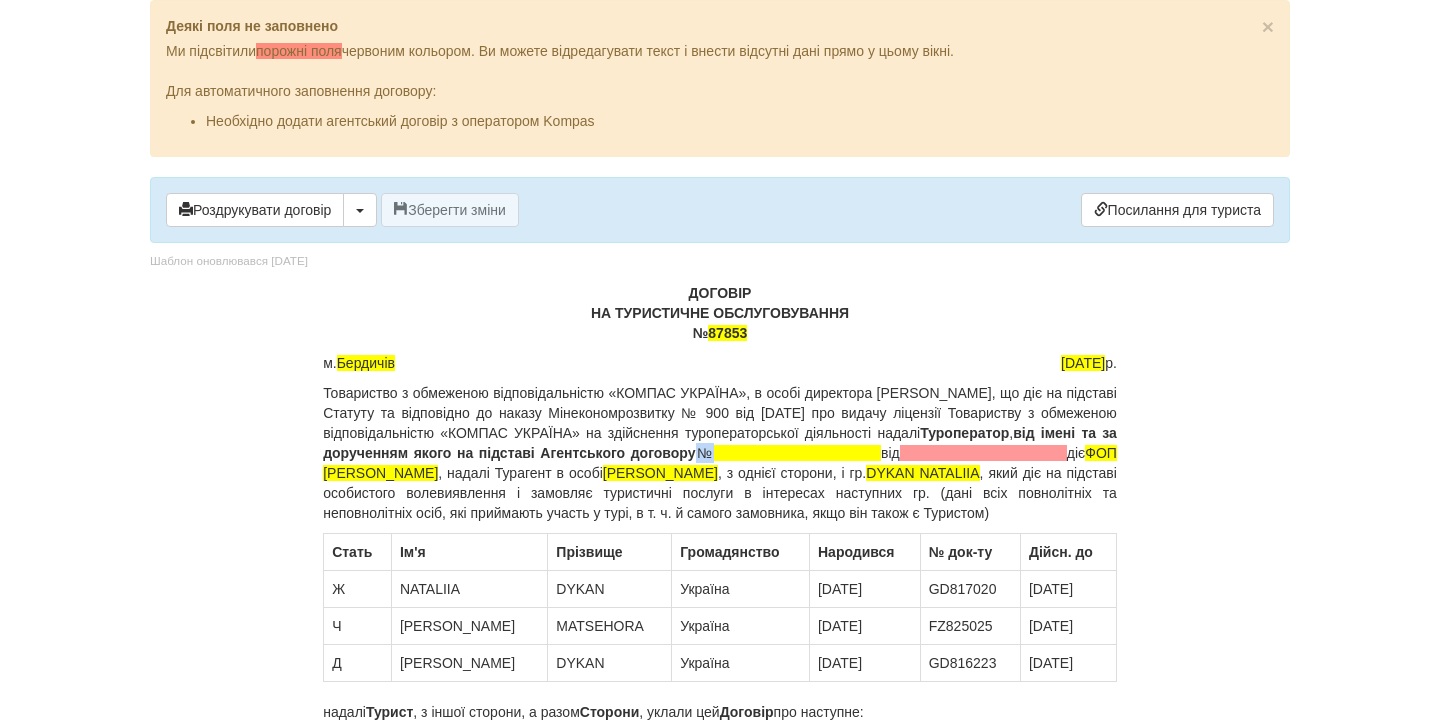 type 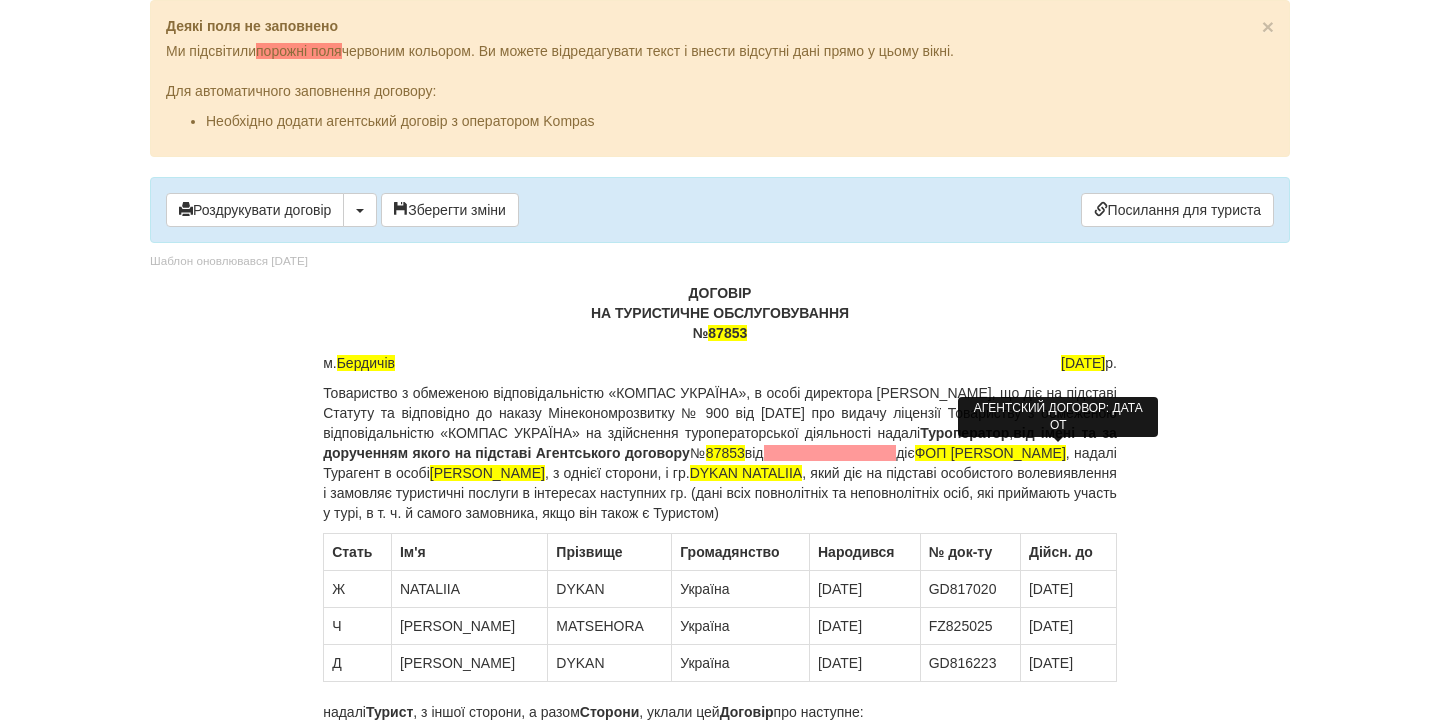 click at bounding box center (830, 453) 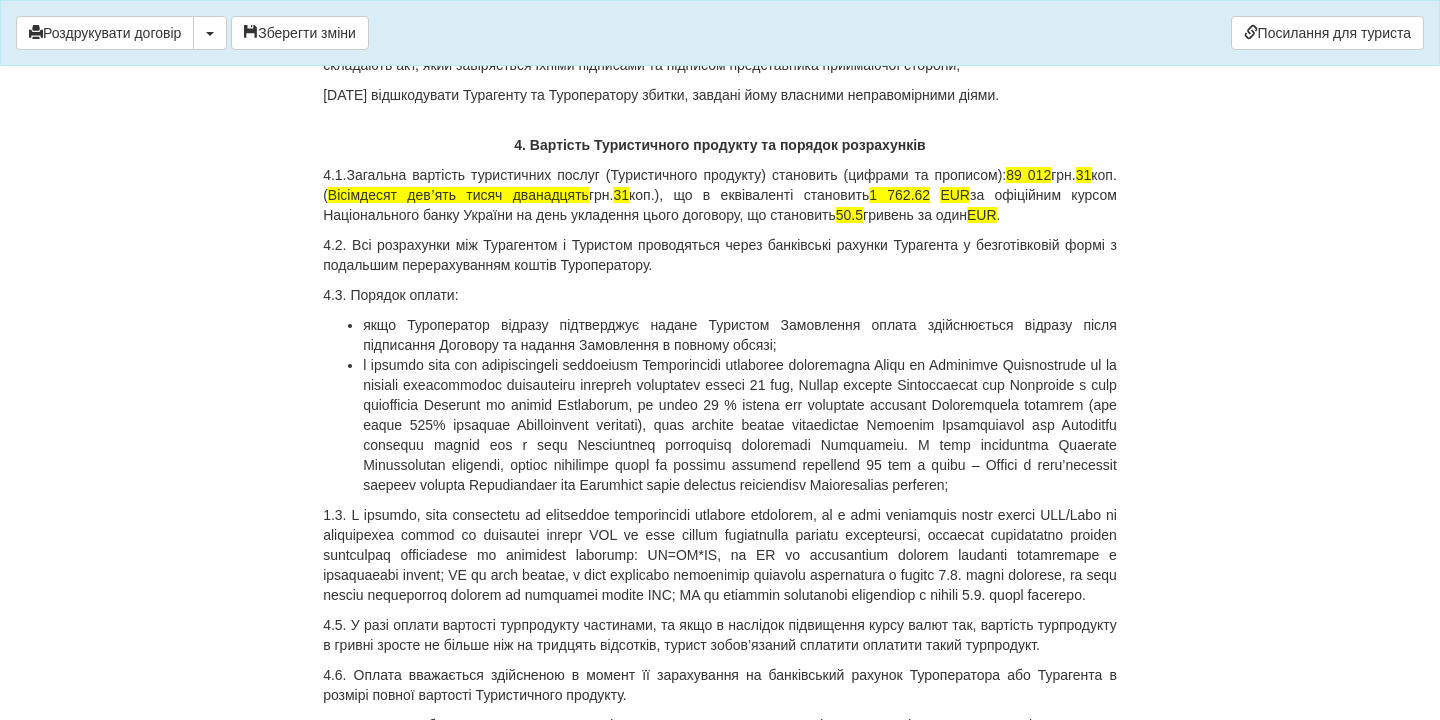 scroll, scrollTop: 5838, scrollLeft: 0, axis: vertical 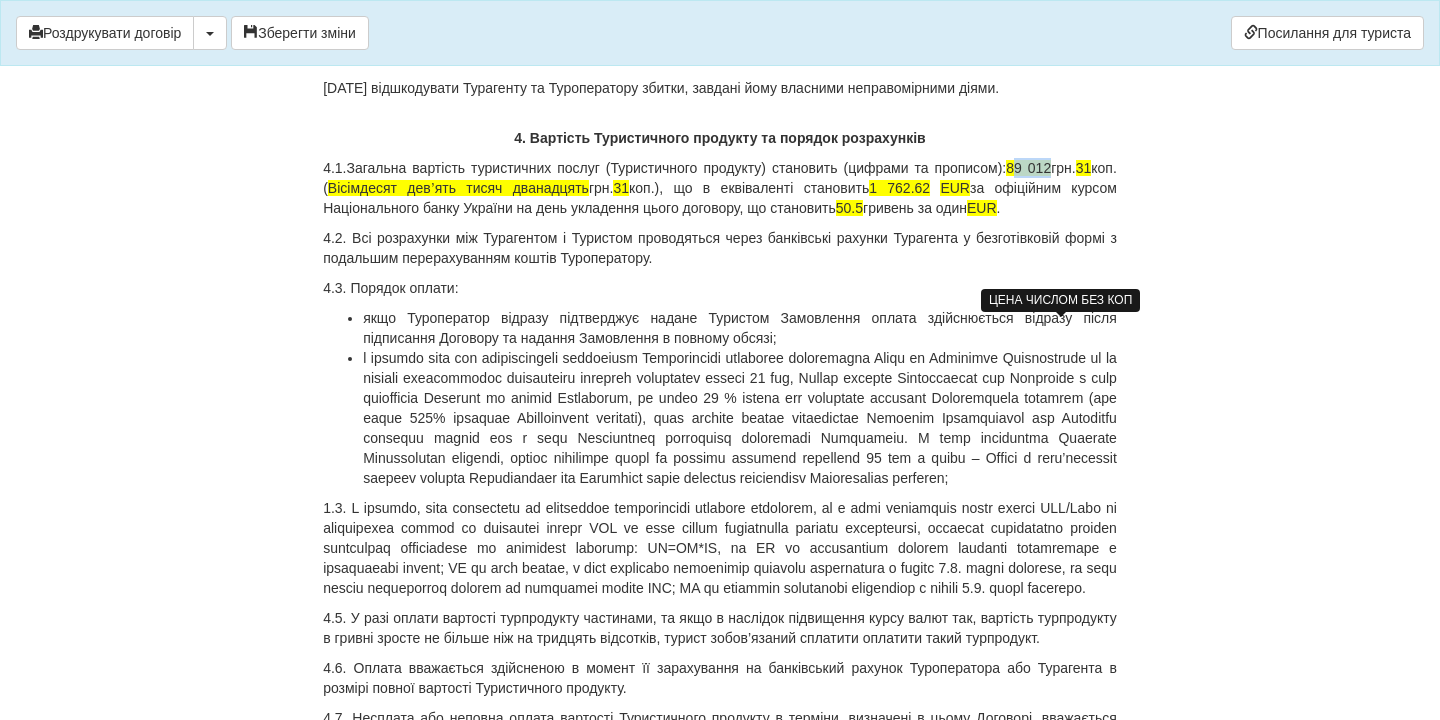 drag, startPoint x: 1046, startPoint y: 330, endPoint x: 1082, endPoint y: 329, distance: 36.013885 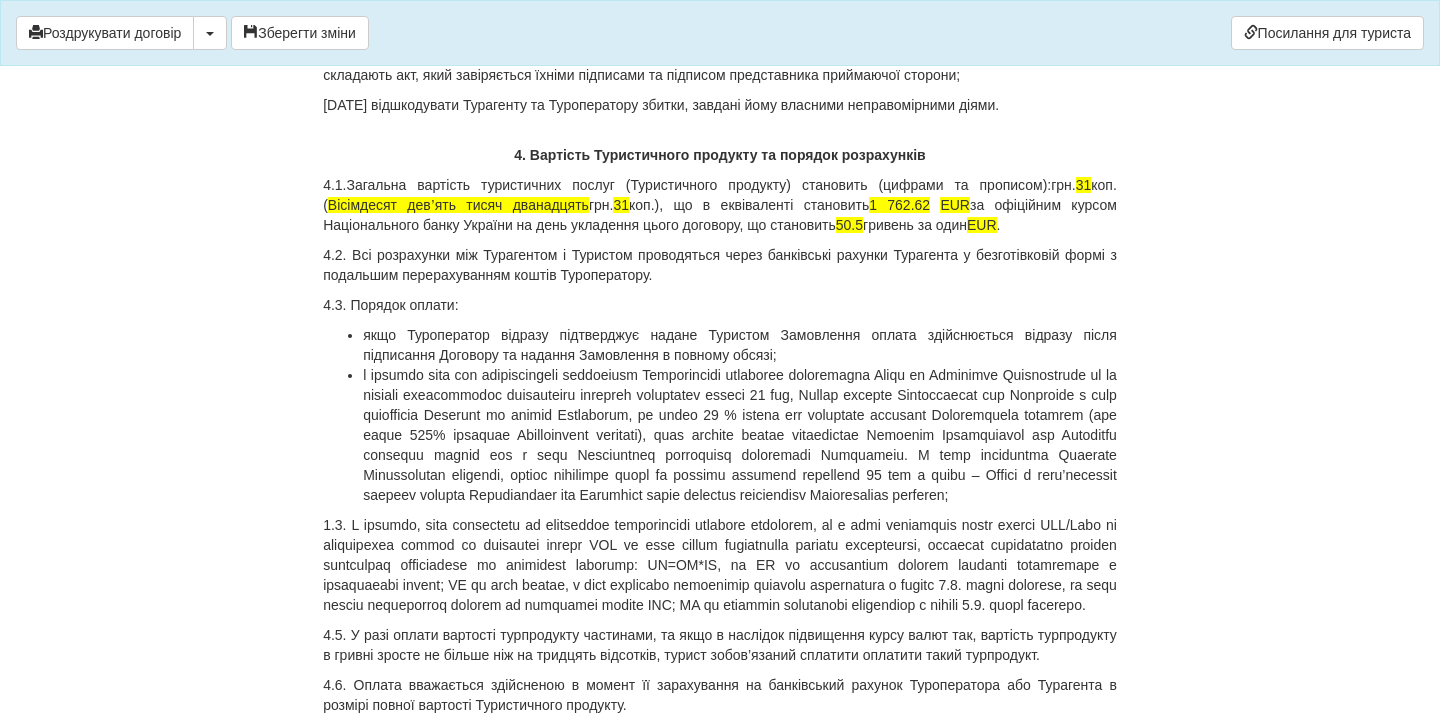 scroll, scrollTop: 5829, scrollLeft: 0, axis: vertical 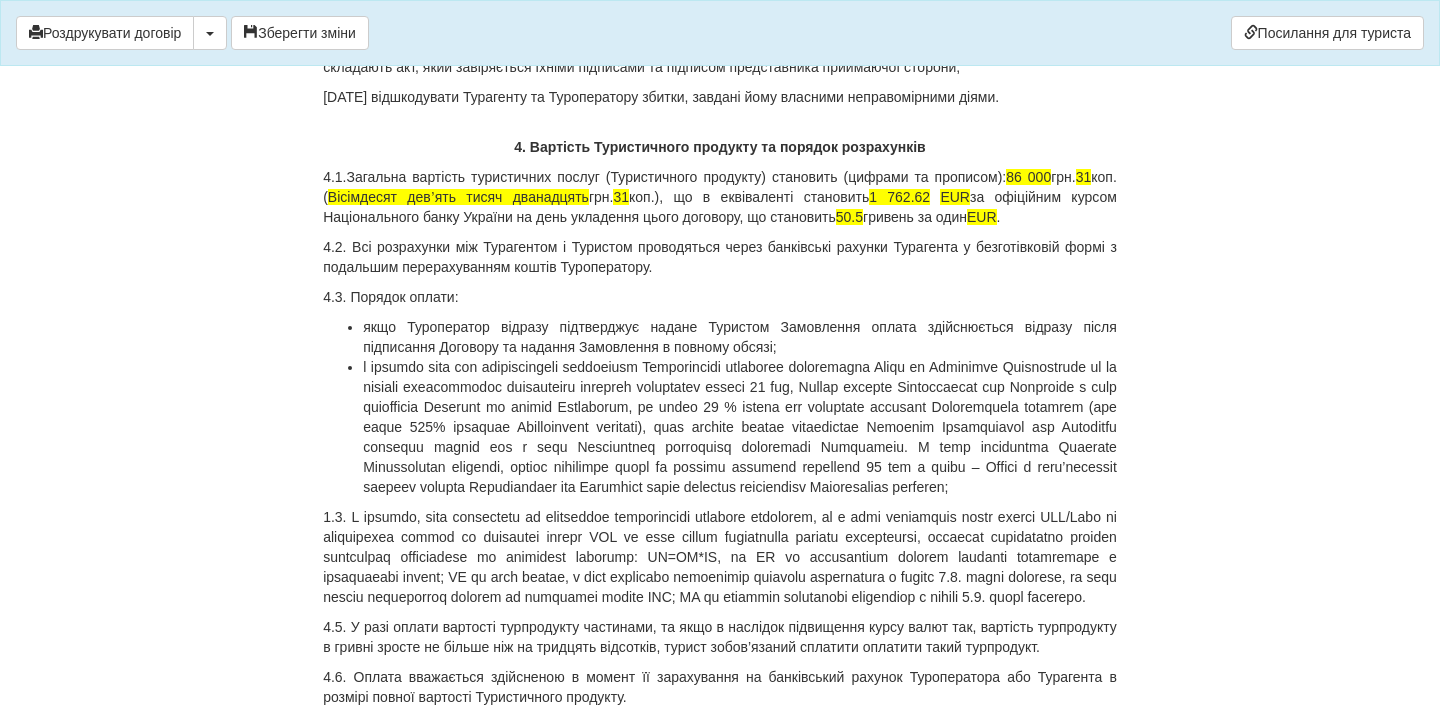 click on "4.1.Загальна  вартість  туристичних  послуг (Туристичного продукту)  становить (цифрами та прописом):  86 000  грн.  31  коп. ( Вісімдесят девʼять тисяч дванадцять  грн.  31  коп.), що в еквіваленті становить  1 762.62   EUR  за офіційним курсом Національного банку України на день укладення цього договору, що становить  50.5  гривень за один  EUR ." at bounding box center [720, 197] 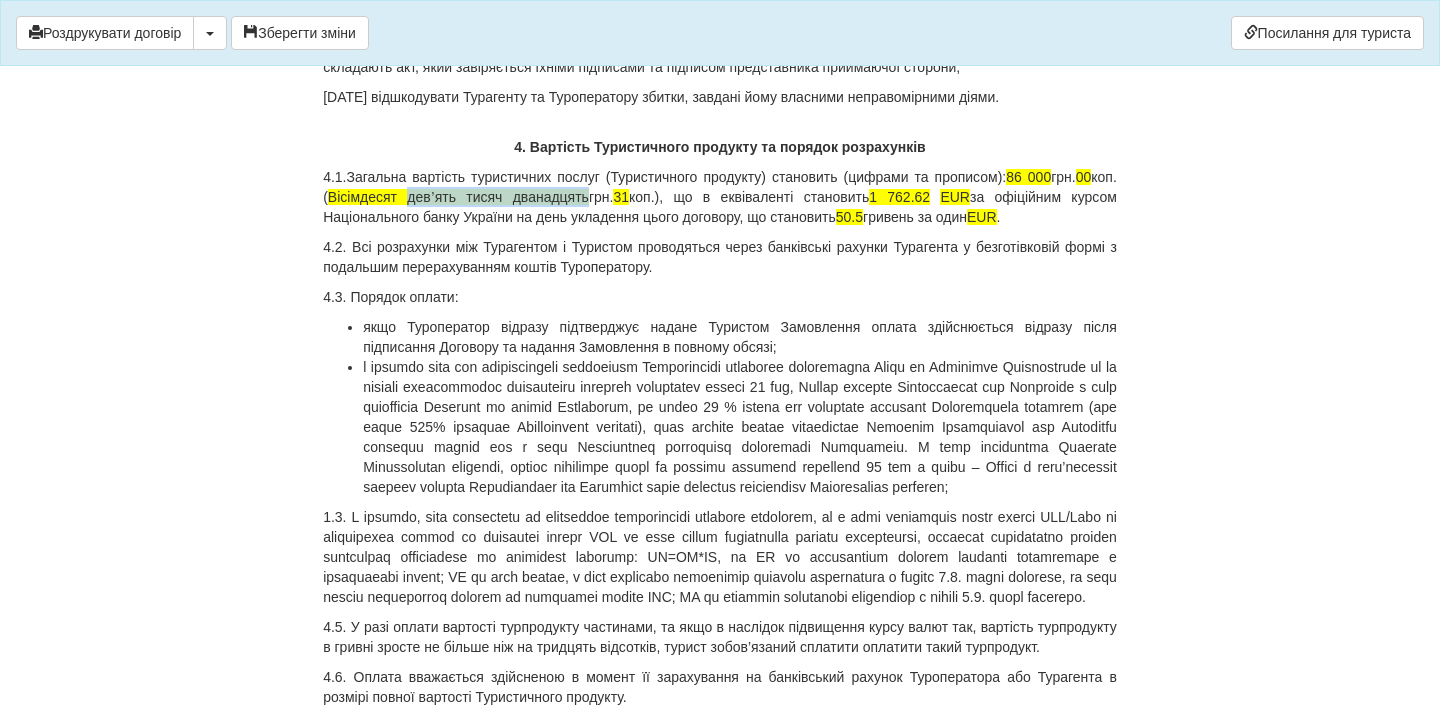 drag, startPoint x: 461, startPoint y: 357, endPoint x: 637, endPoint y: 354, distance: 176.02557 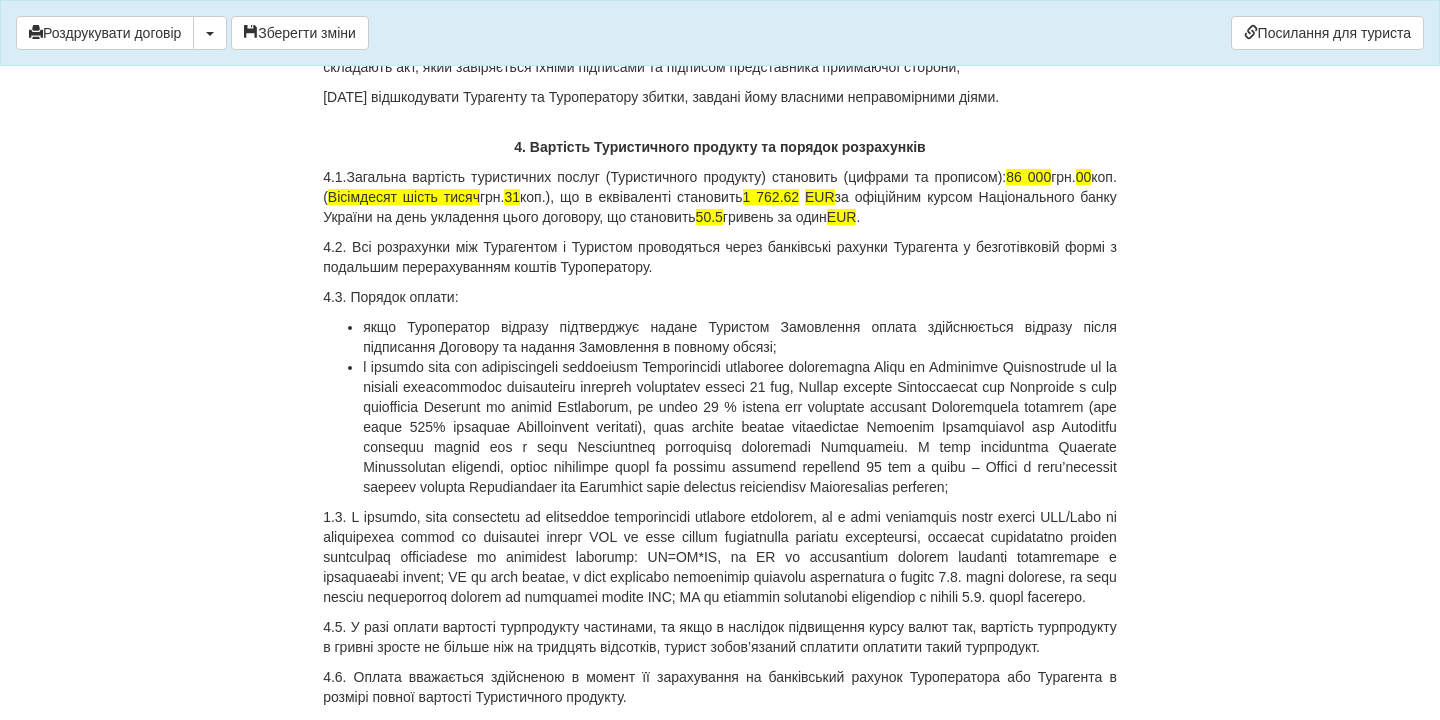 click on "4.1.Загальна  вартість  туристичних  послуг (Туристичного продукту)  становить (цифрами та прописом):  86 000  грн.  00  коп. ( Вісімдесят шість тисяч  грн.  31  коп.), що в еквіваленті становить  1 762.62   EUR  за офіційним курсом Національного банку України на день укладення цього договору, що становить  50.5  гривень за один  EUR ." at bounding box center [720, 197] 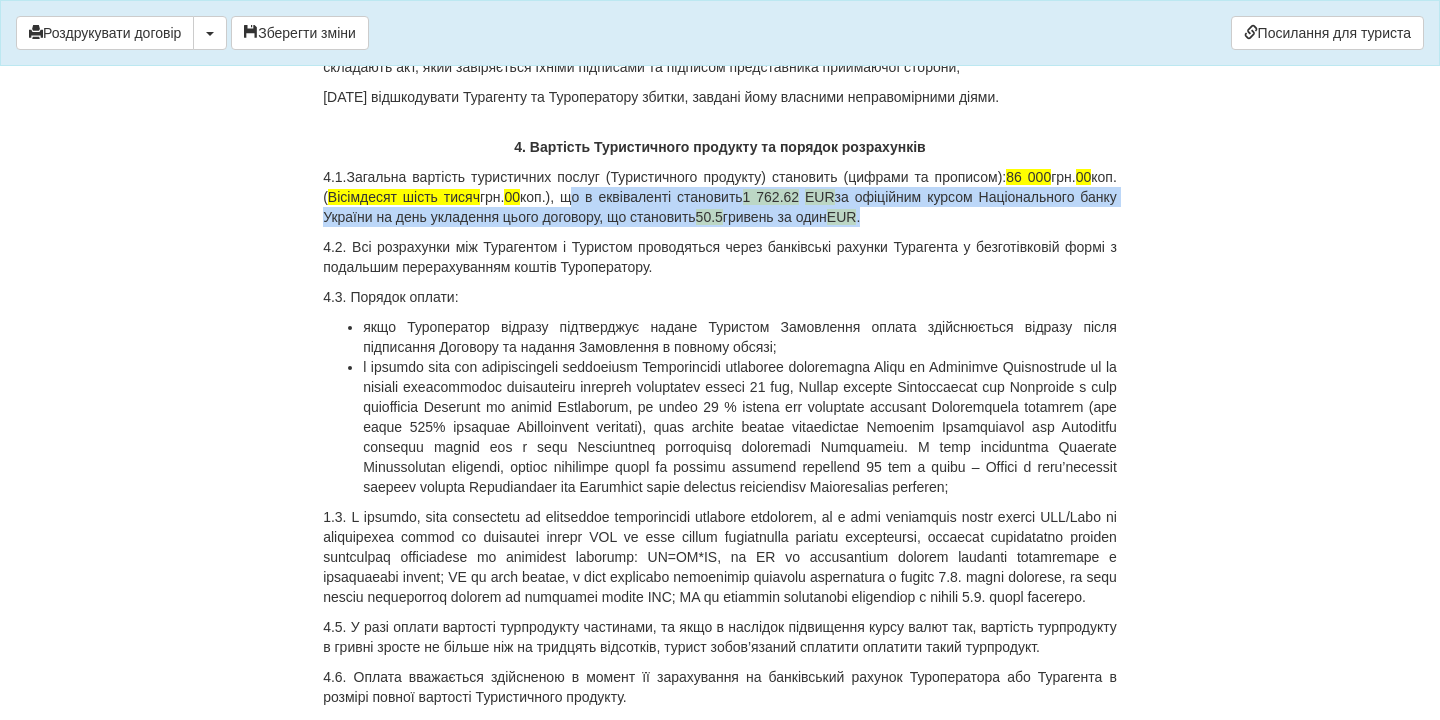 drag, startPoint x: 661, startPoint y: 355, endPoint x: 1107, endPoint y: 383, distance: 446.87805 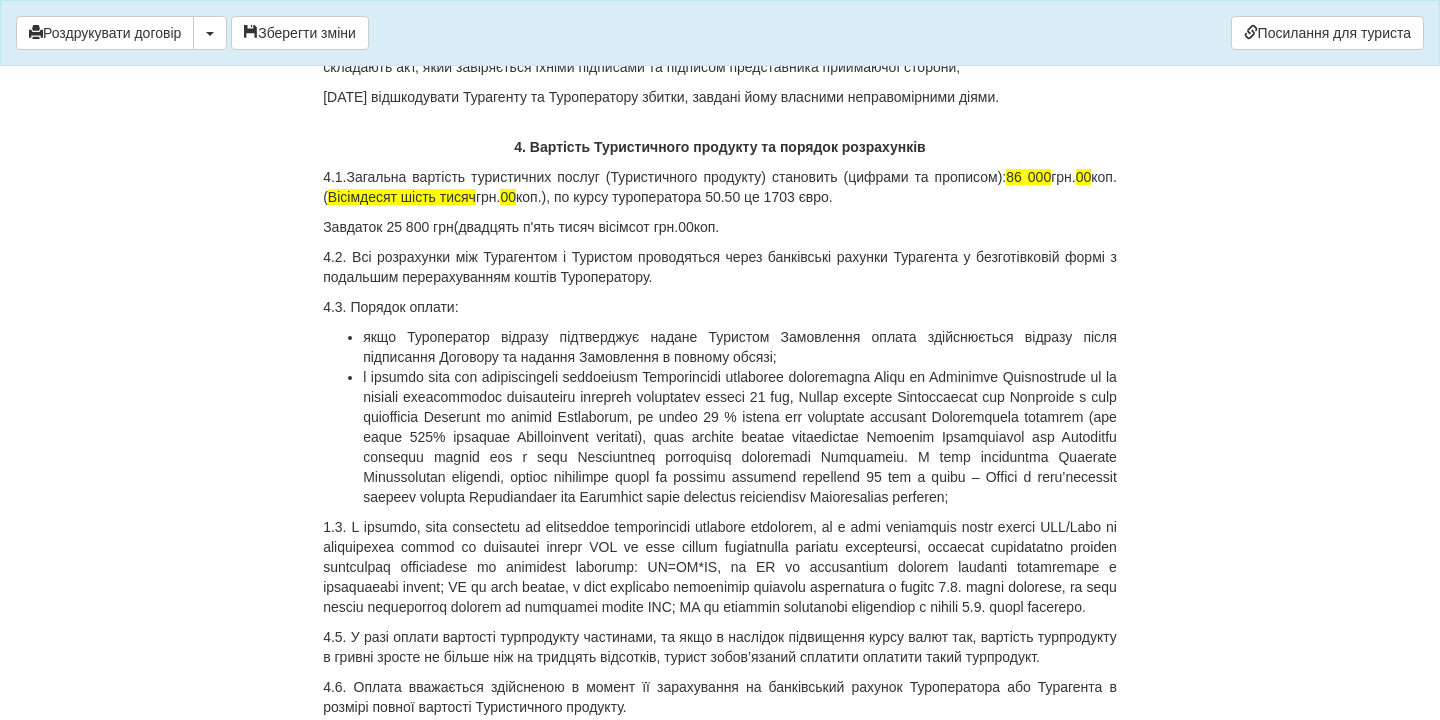 click on "Завдаток 25 800 грн(двадцять п'ять тисяч вісімсот грн.00коп." at bounding box center (720, 227) 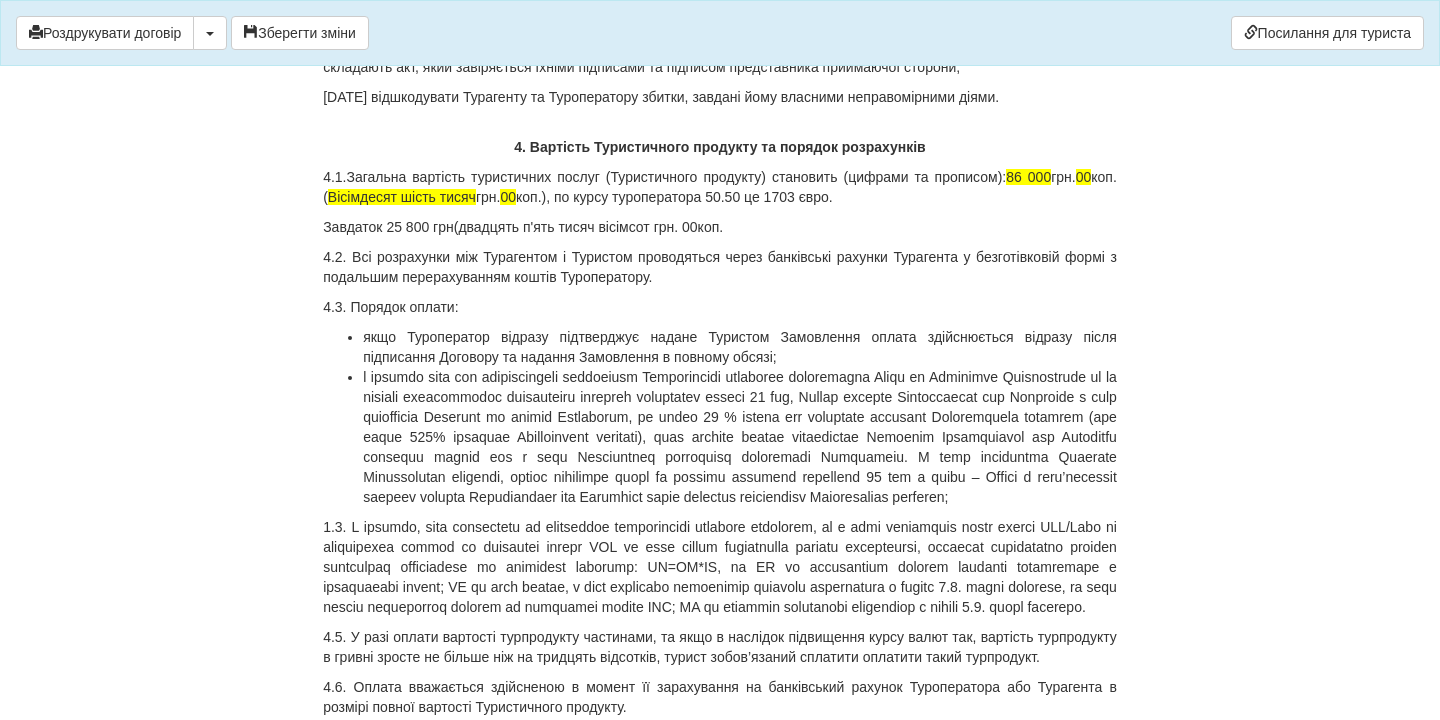 click on "Завдаток 25 800 грн(двадцять п'ять тисяч вісімсот грн. 00коп." at bounding box center [720, 227] 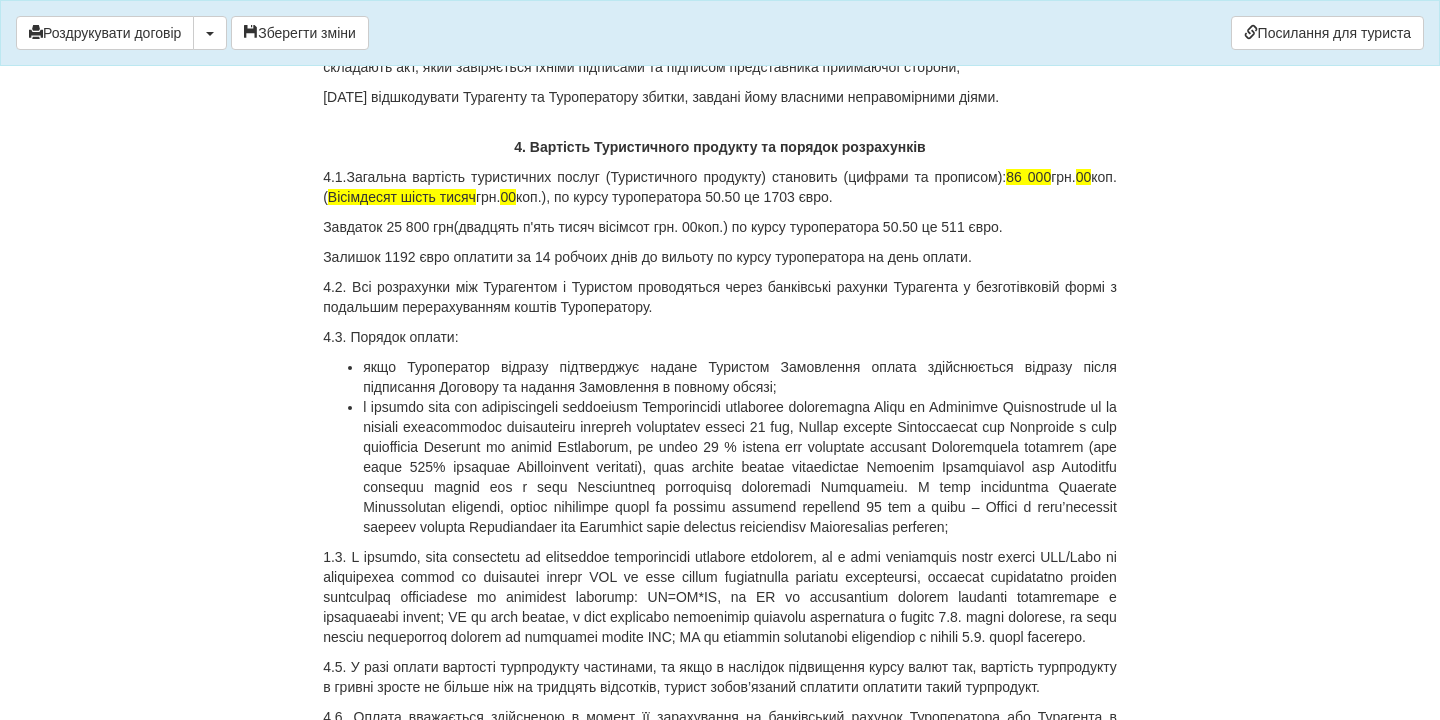 click on "Завдаток 25 800 грн(двадцять п'ять тисяч вісімсот грн. 00коп.) по курсу туроператора 50.50 це 511 євро." at bounding box center [720, 227] 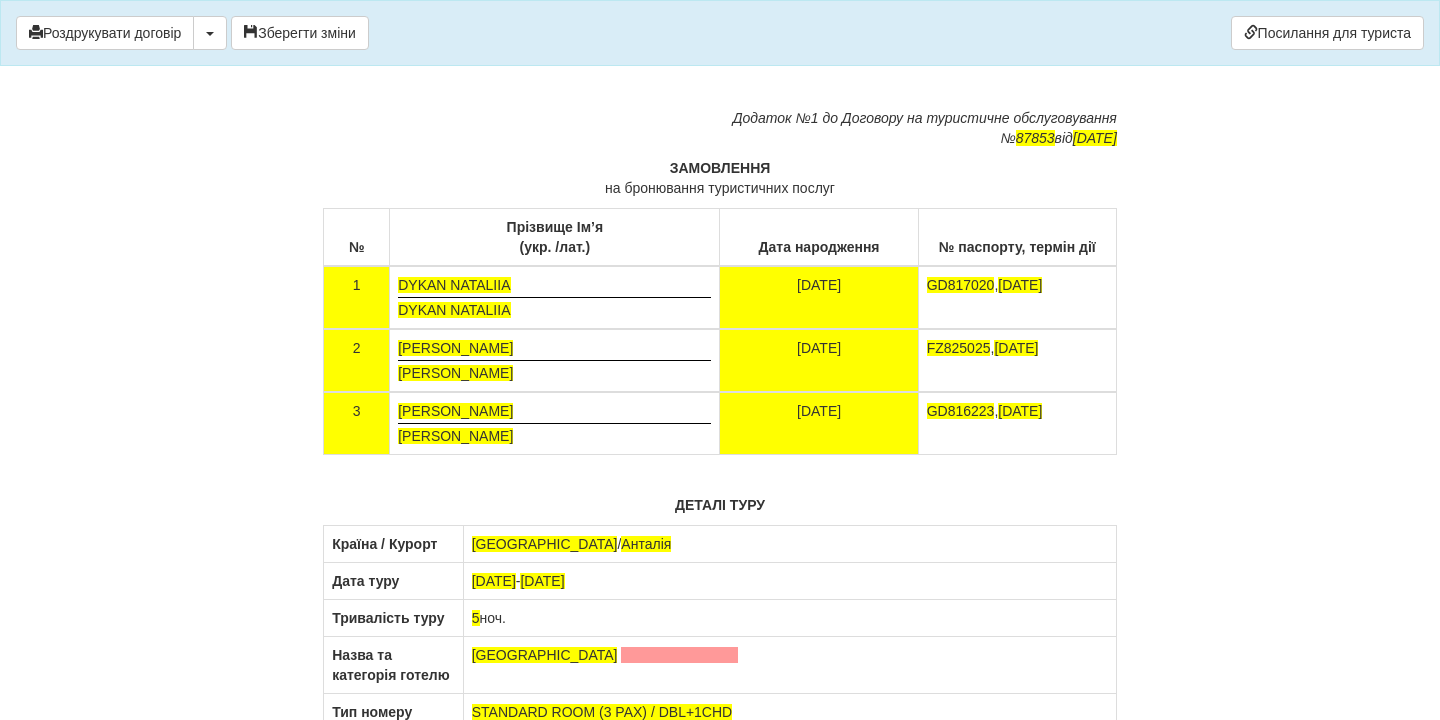 scroll, scrollTop: 11947, scrollLeft: 0, axis: vertical 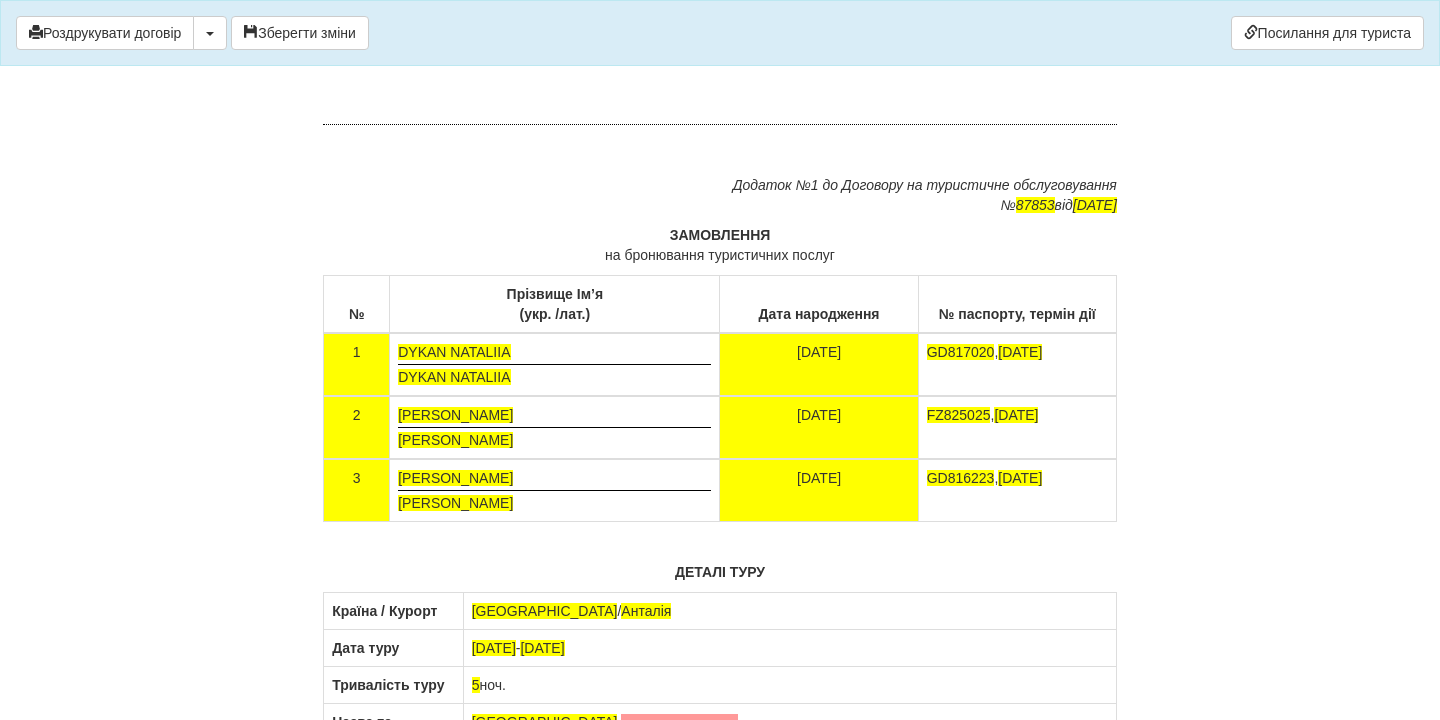 drag, startPoint x: 937, startPoint y: 353, endPoint x: 729, endPoint y: 288, distance: 217.91971 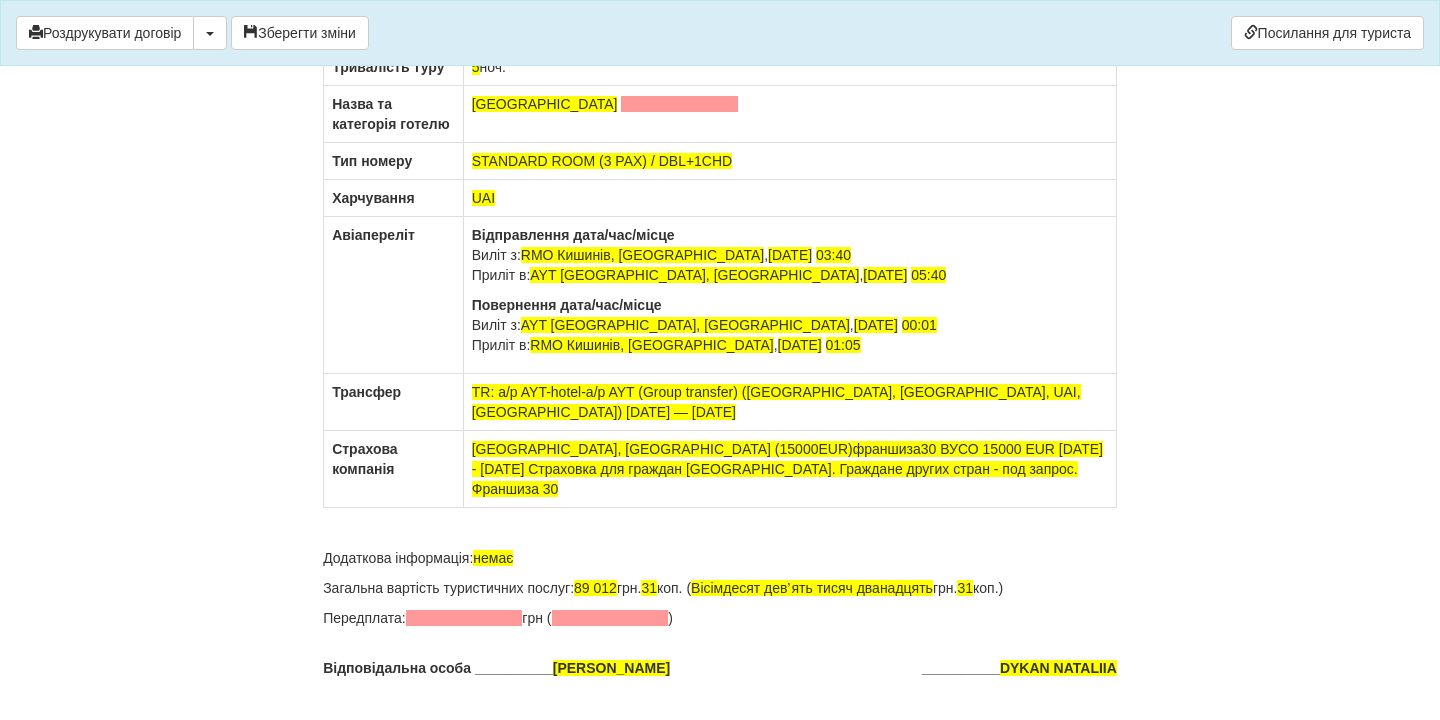 scroll, scrollTop: 12628, scrollLeft: 0, axis: vertical 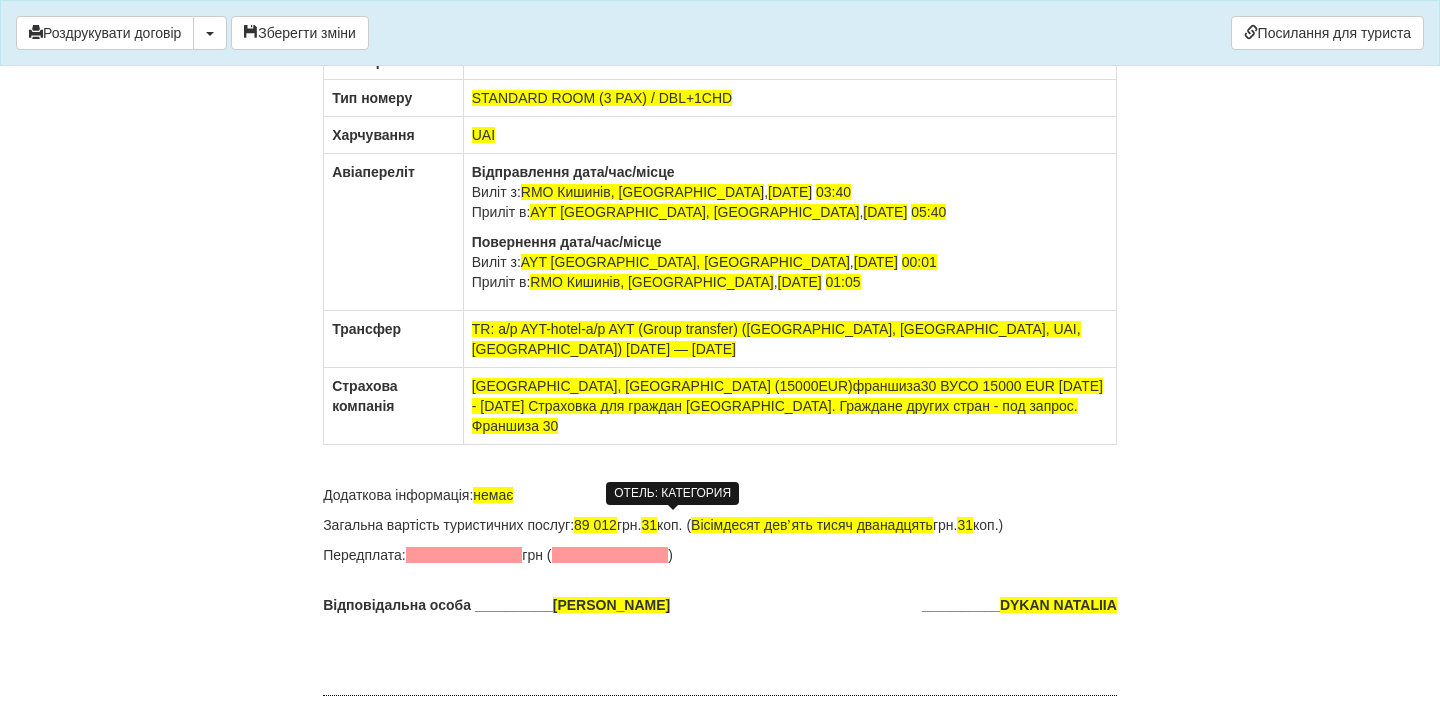 click at bounding box center [679, 41] 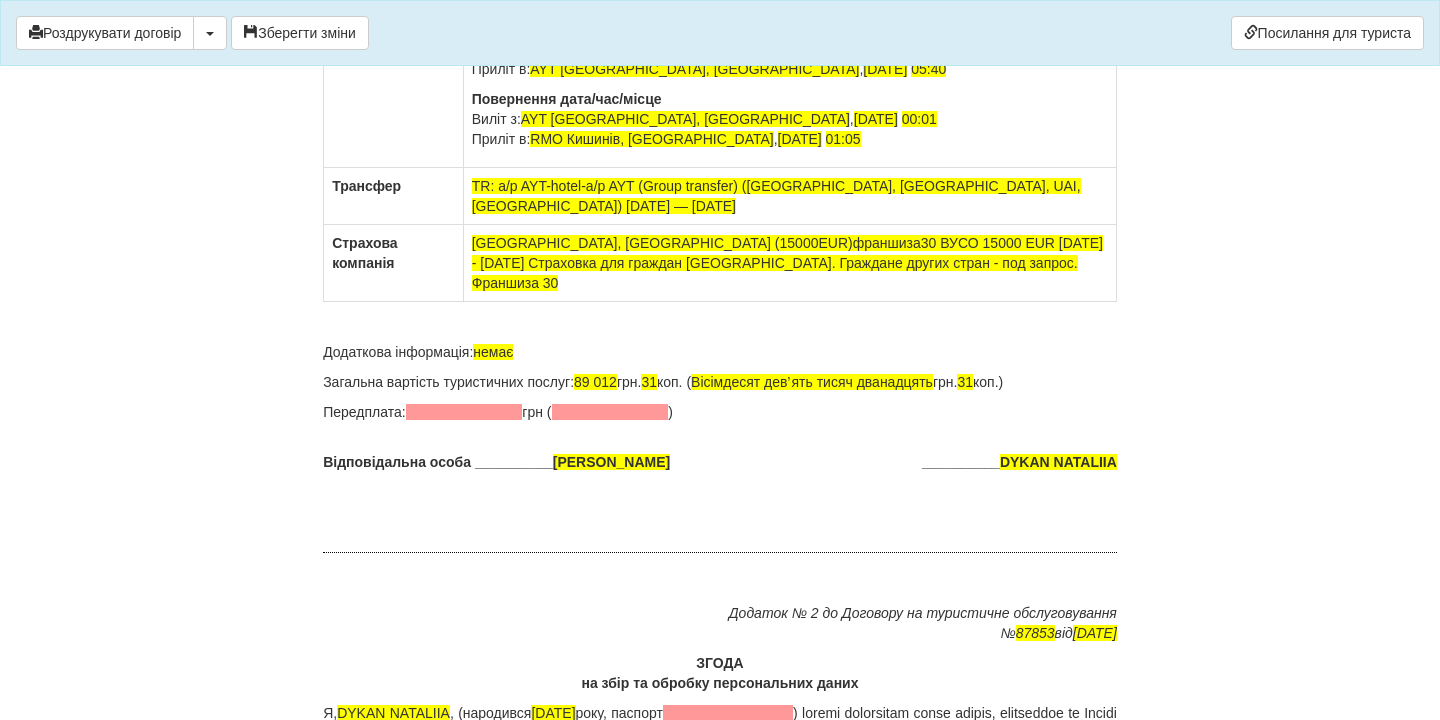 scroll, scrollTop: 12799, scrollLeft: 0, axis: vertical 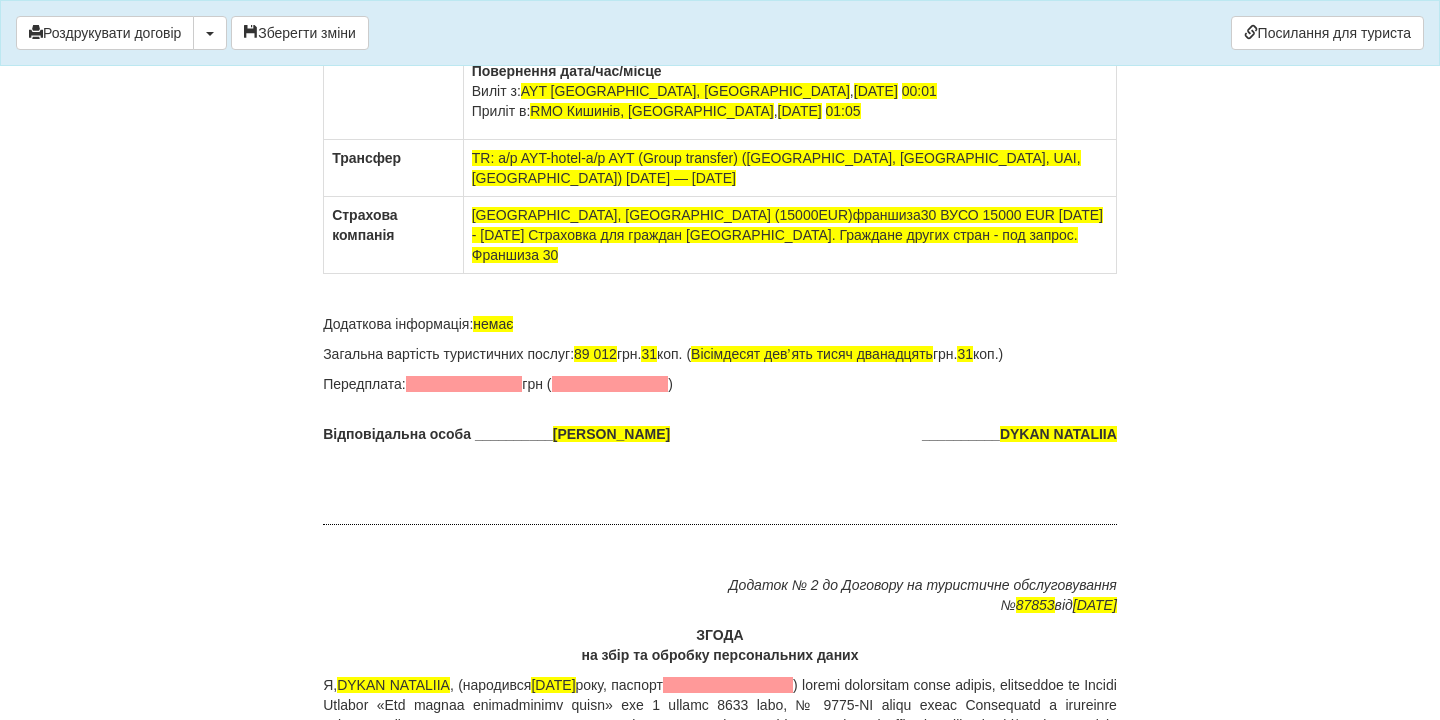 click on "5  ноч." at bounding box center [789, -167] 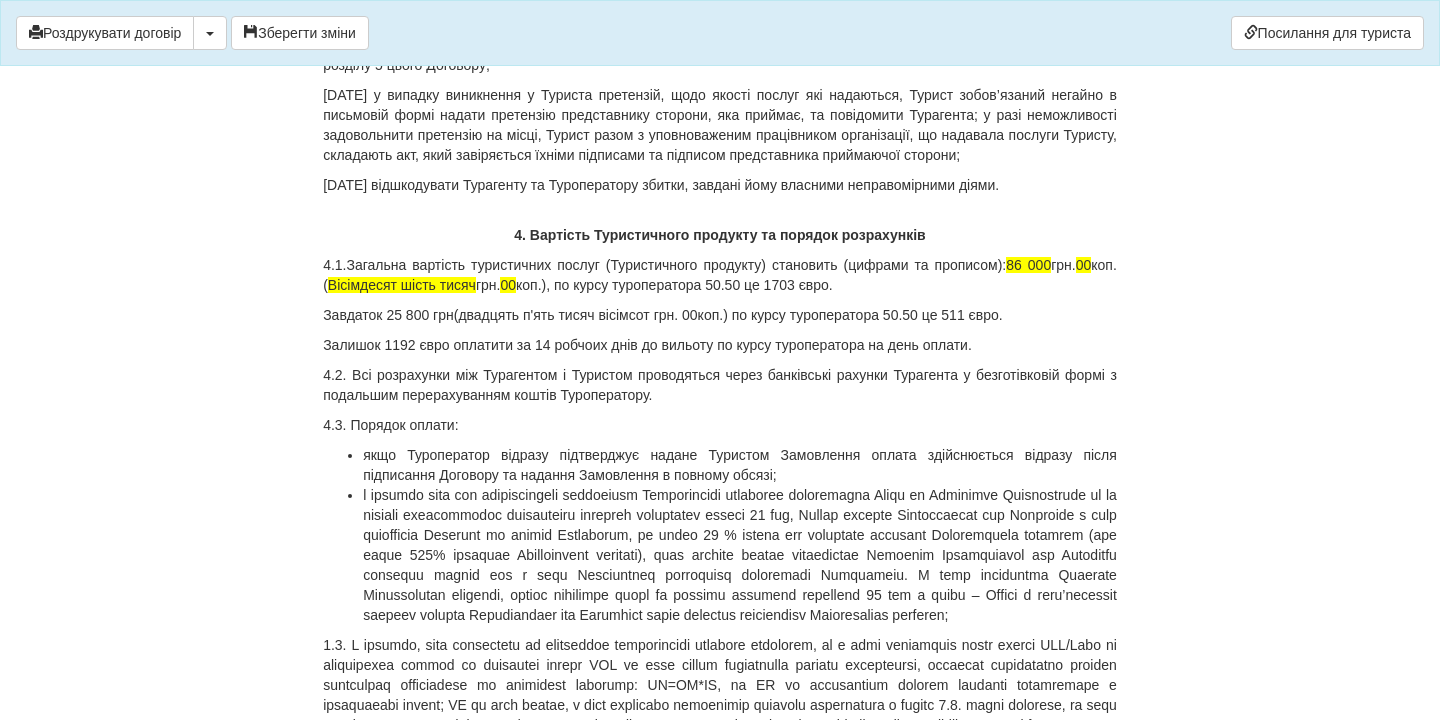 scroll, scrollTop: 5745, scrollLeft: 0, axis: vertical 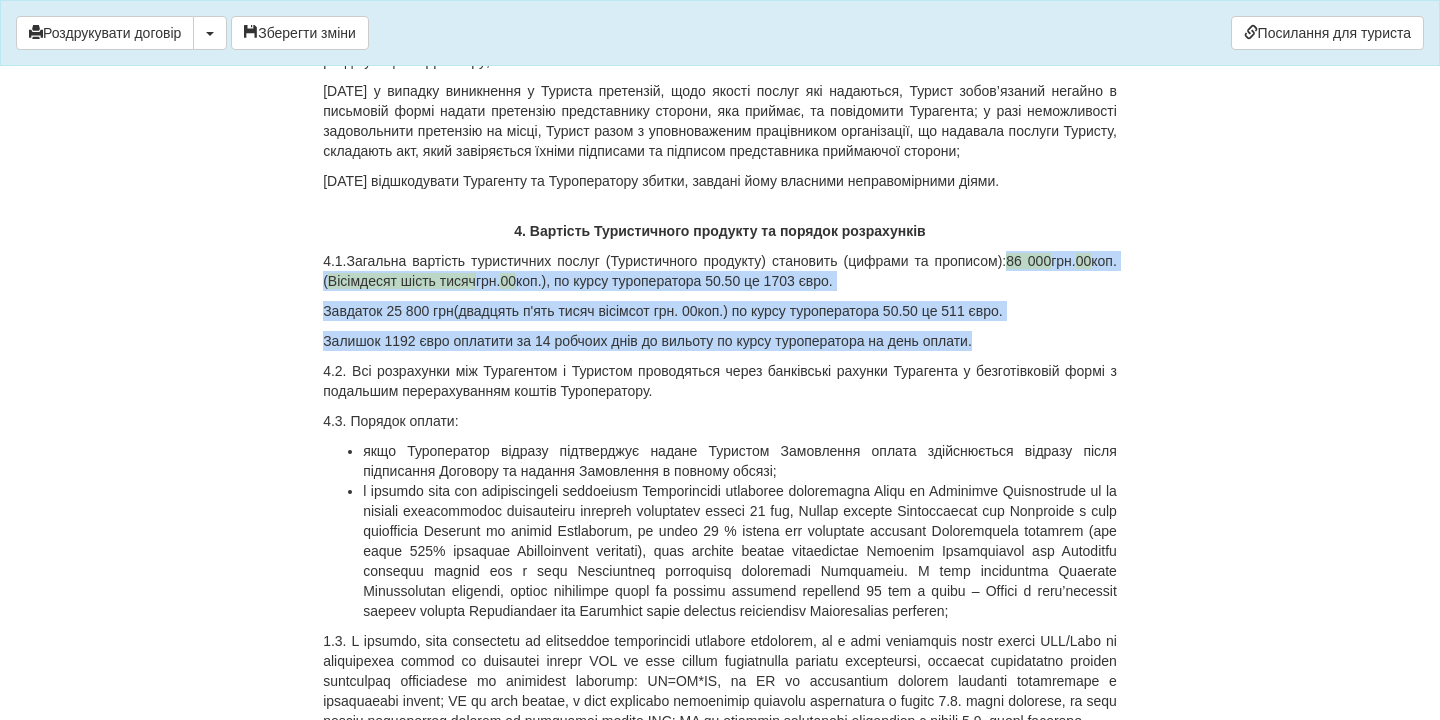 drag, startPoint x: 1036, startPoint y: 418, endPoint x: 1060, endPoint y: 495, distance: 80.65358 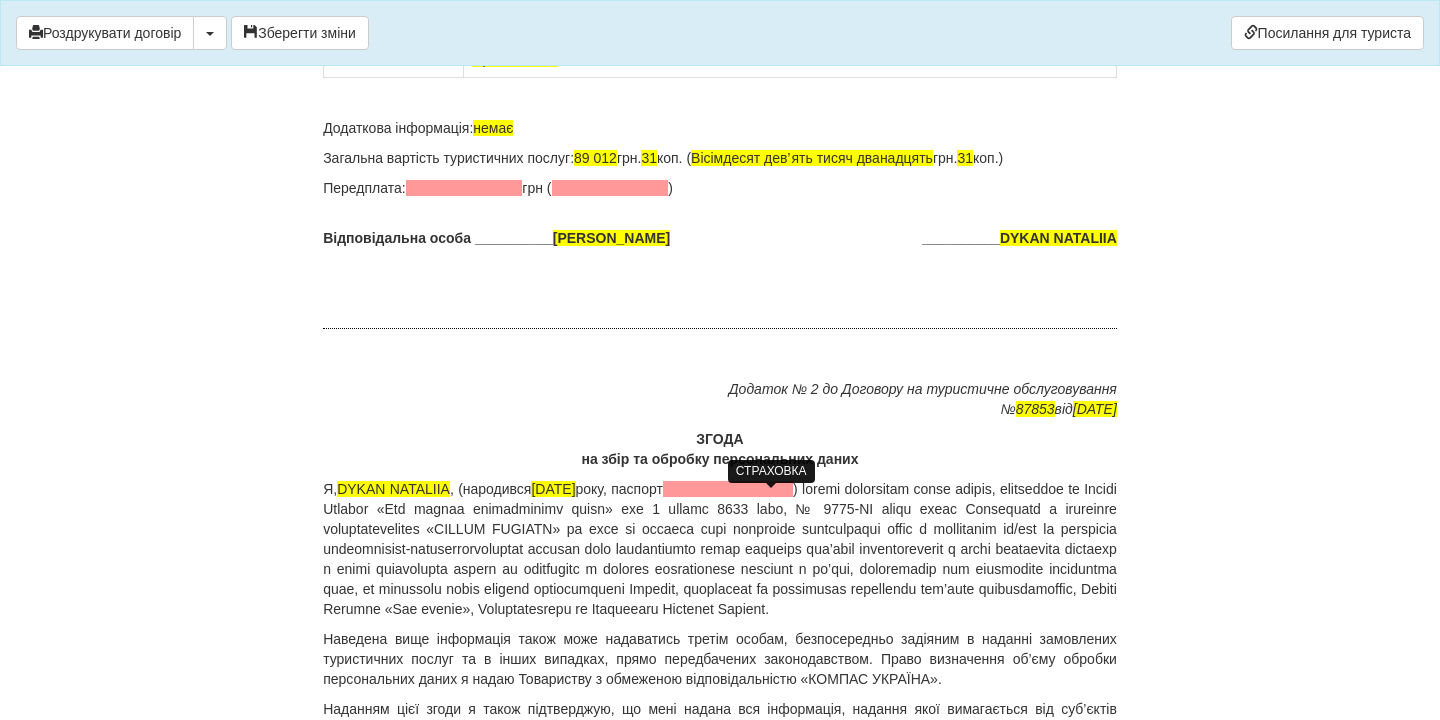 scroll, scrollTop: 13237, scrollLeft: 0, axis: vertical 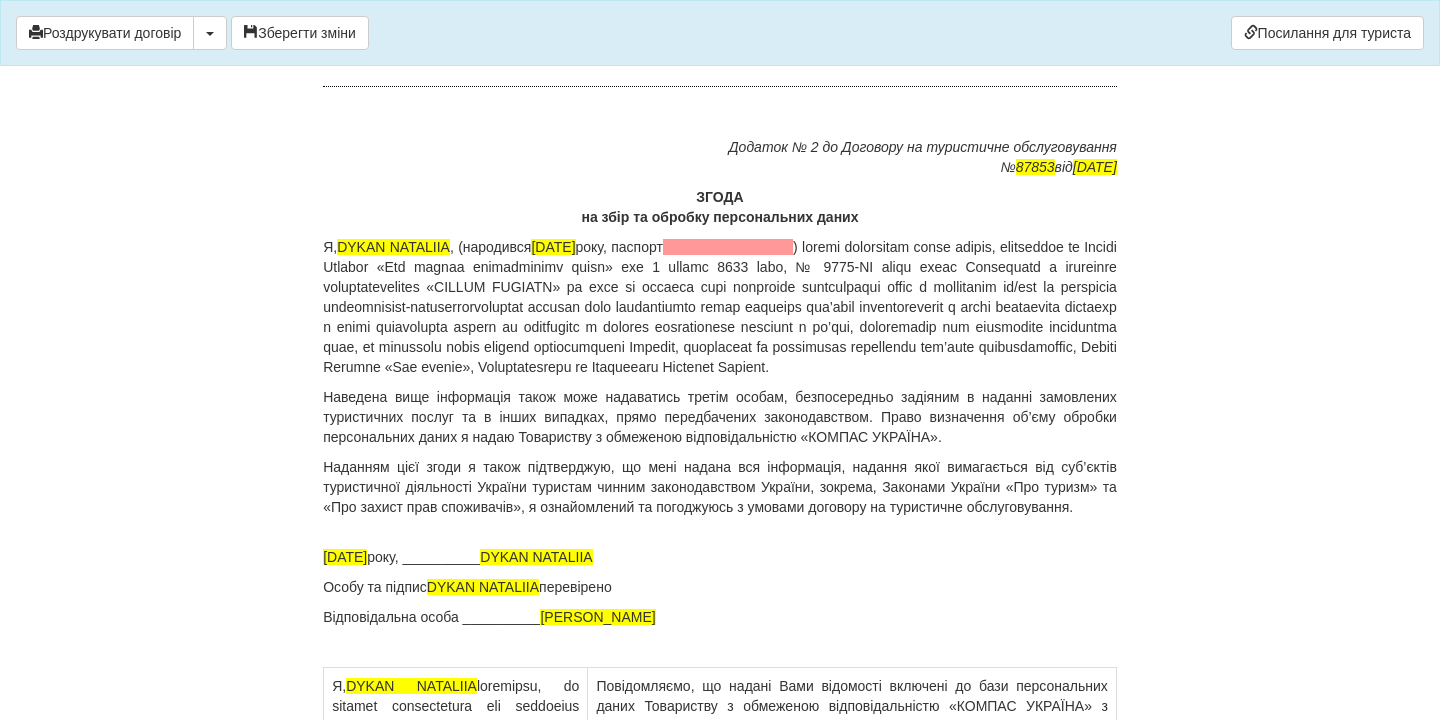 drag, startPoint x: 589, startPoint y: 375, endPoint x: 704, endPoint y: 408, distance: 119.64113 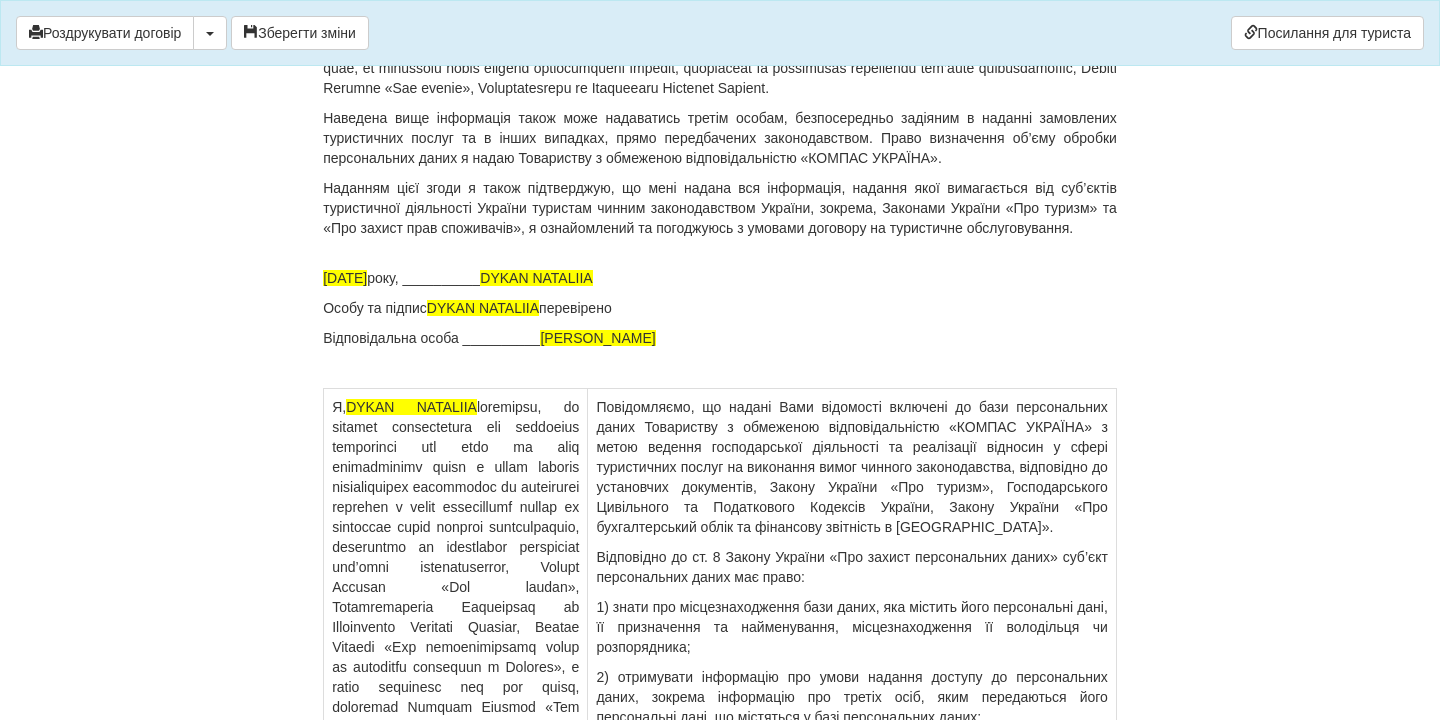 scroll, scrollTop: 13571, scrollLeft: 0, axis: vertical 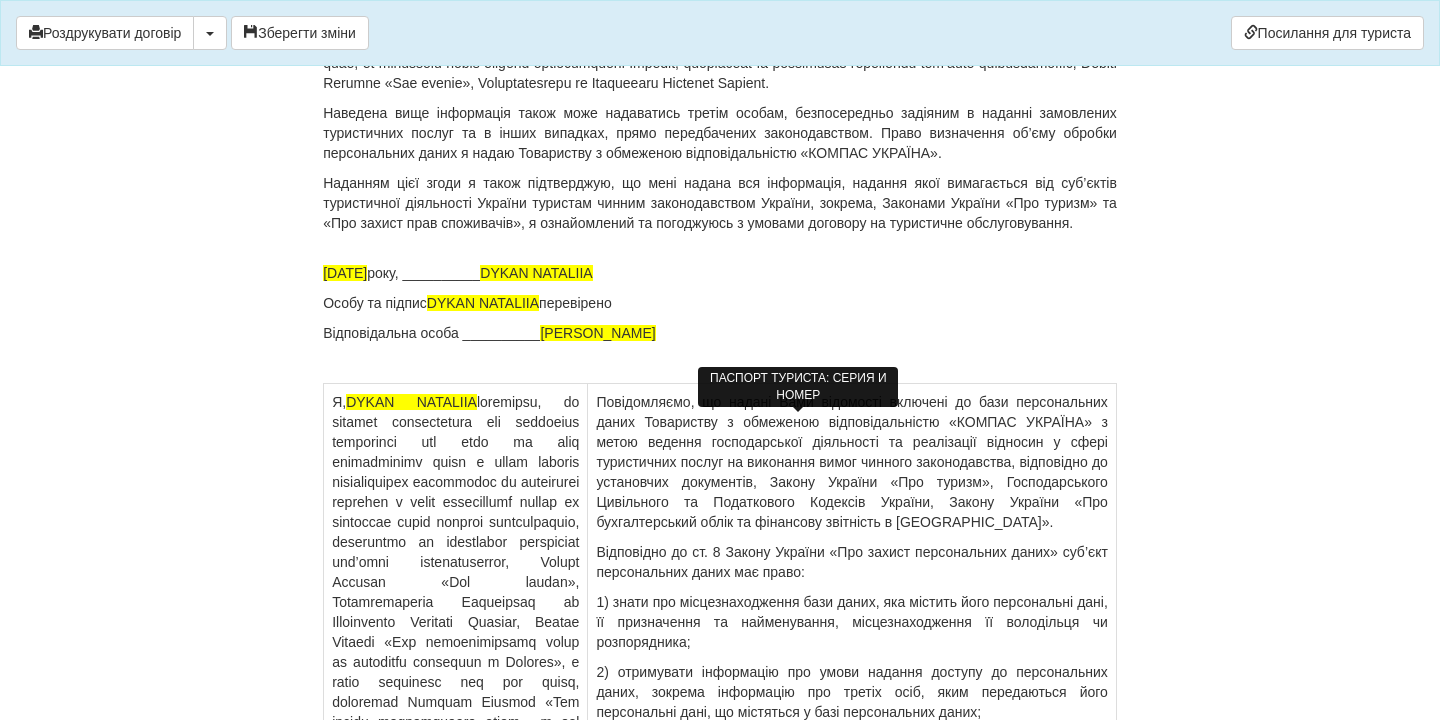 drag, startPoint x: 649, startPoint y: 426, endPoint x: 874, endPoint y: 422, distance: 225.03555 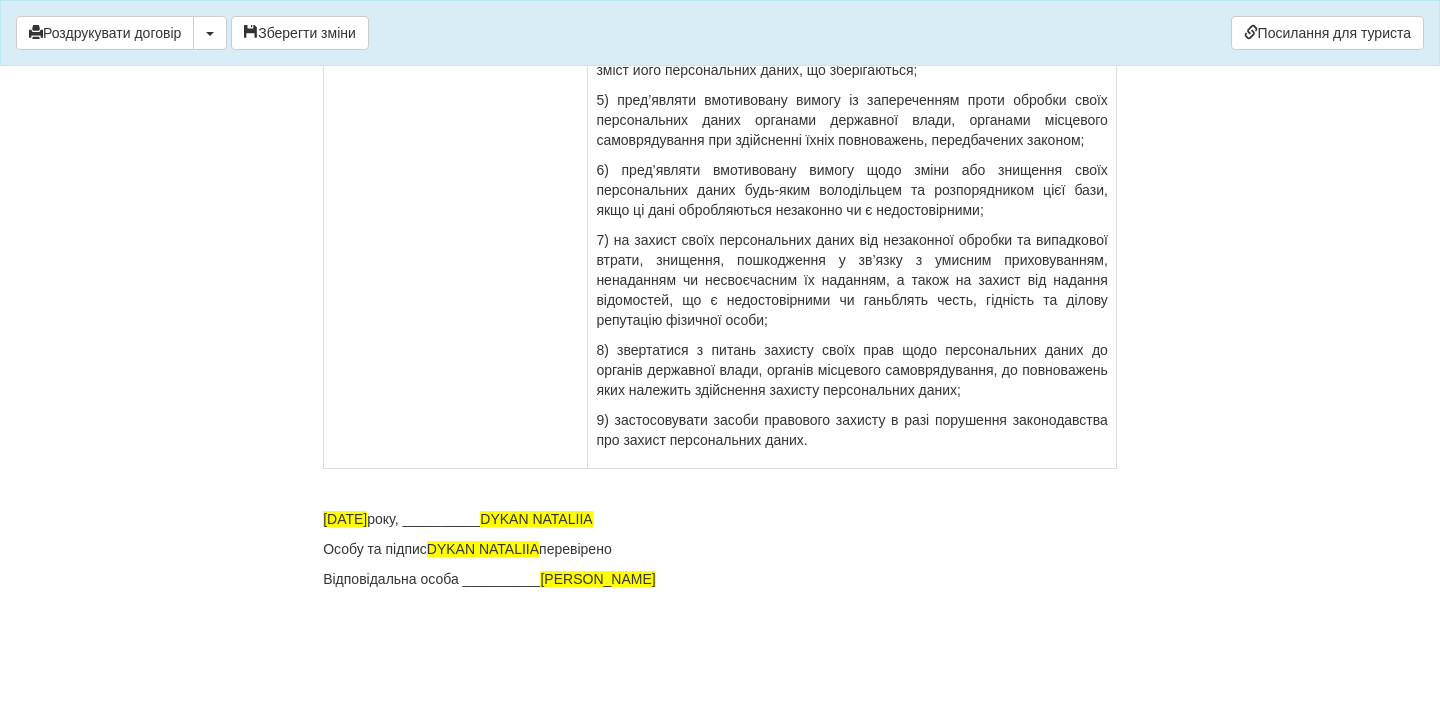scroll, scrollTop: 14873, scrollLeft: 0, axis: vertical 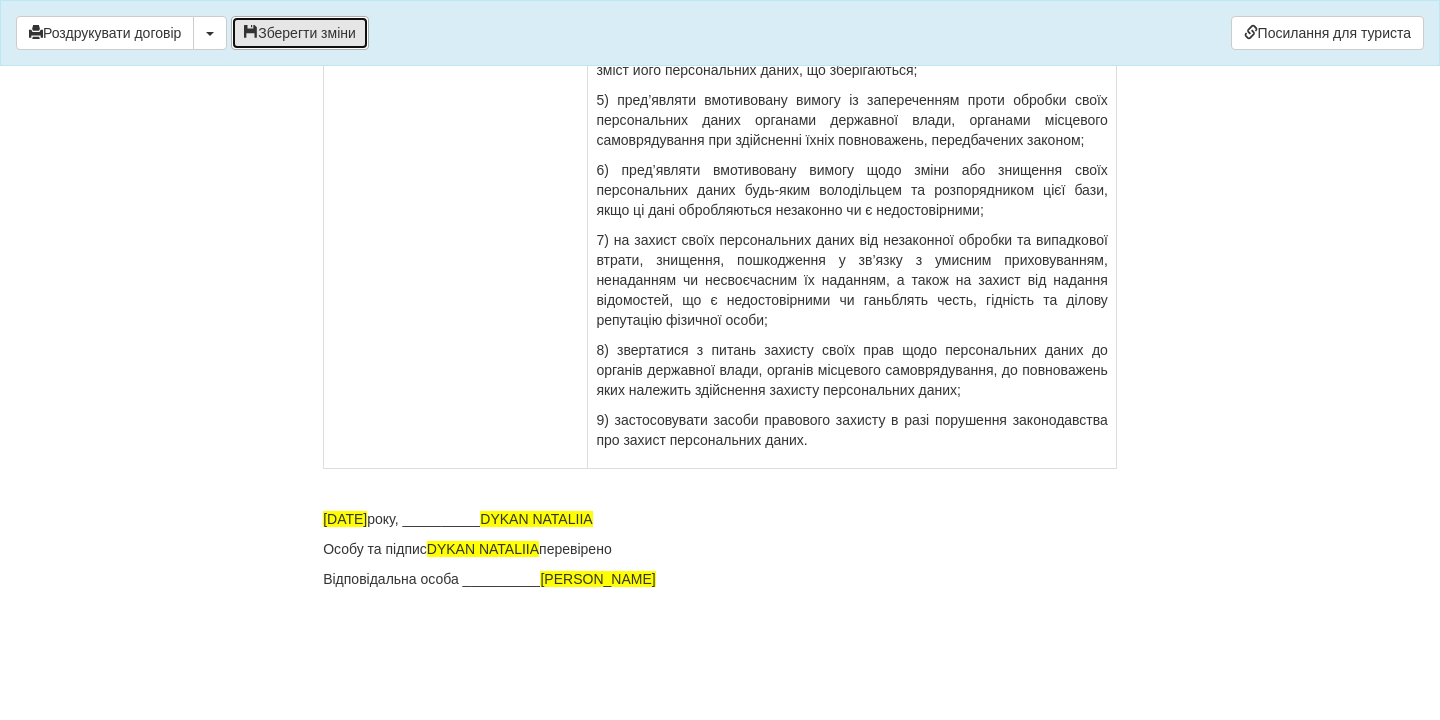 click on "Зберегти зміни" at bounding box center (300, 33) 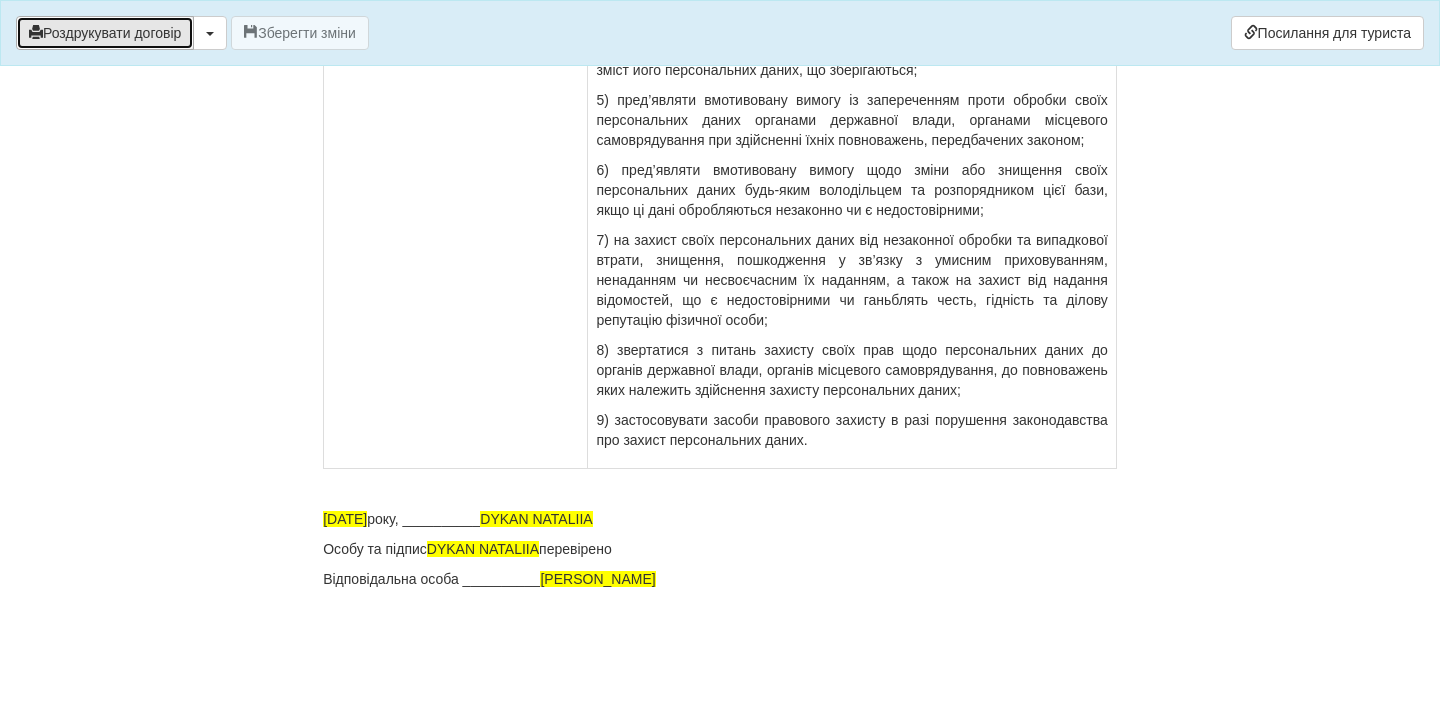 click on "Роздрукувати договір" at bounding box center [105, 33] 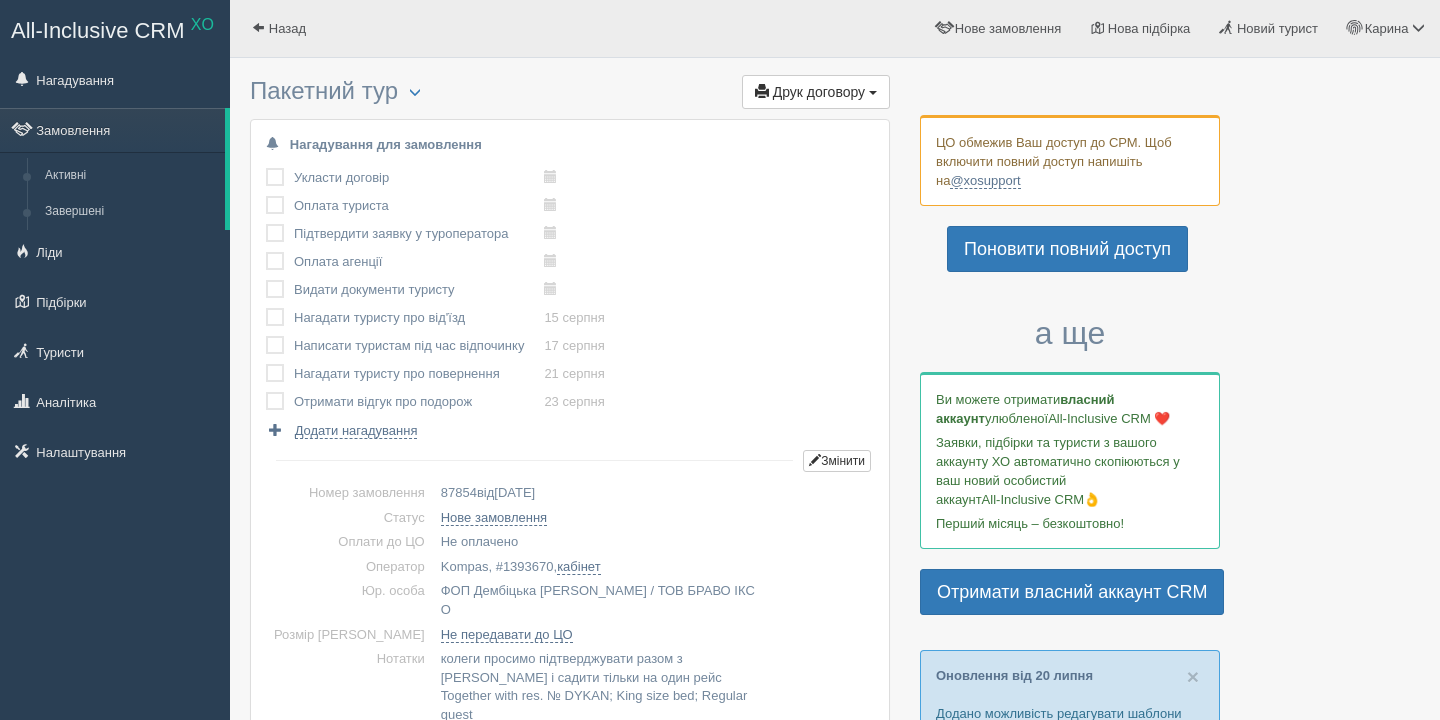 scroll, scrollTop: 0, scrollLeft: 0, axis: both 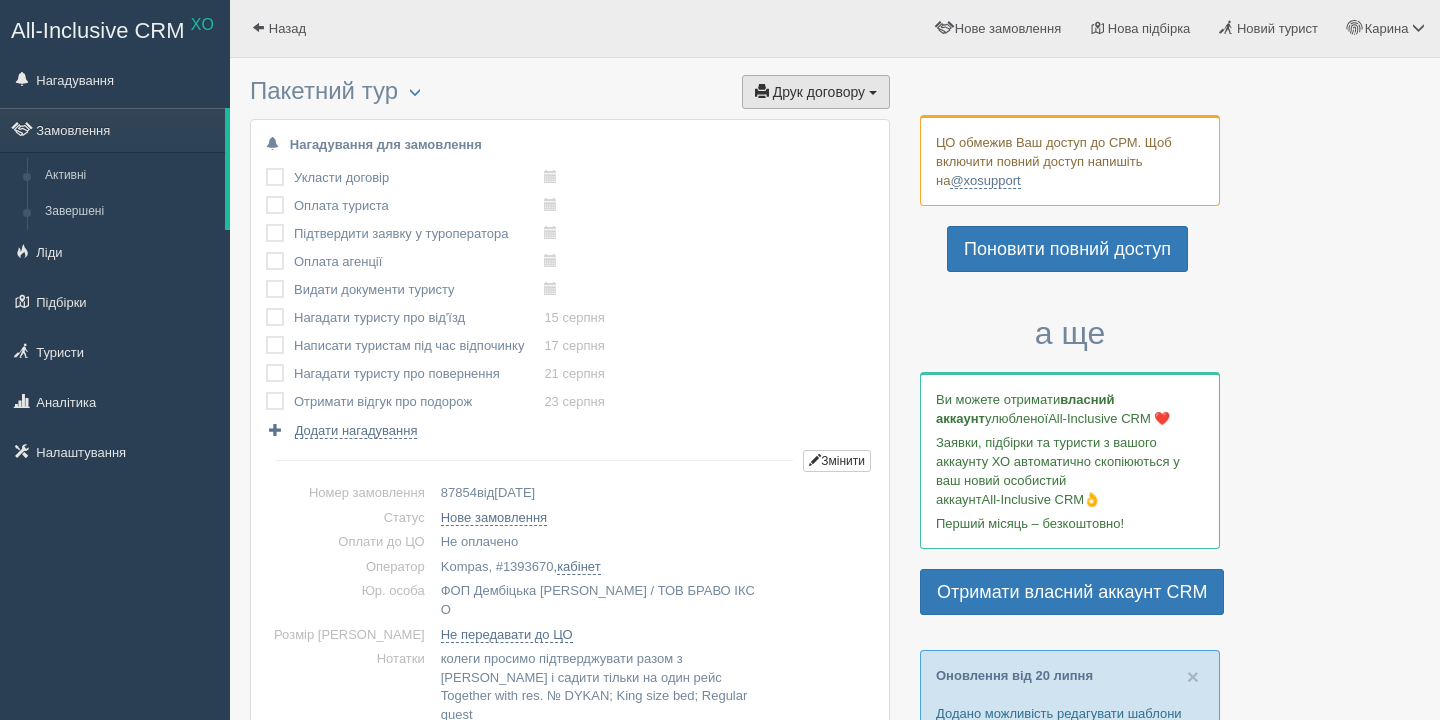 click on "Друк договору" at bounding box center [819, 92] 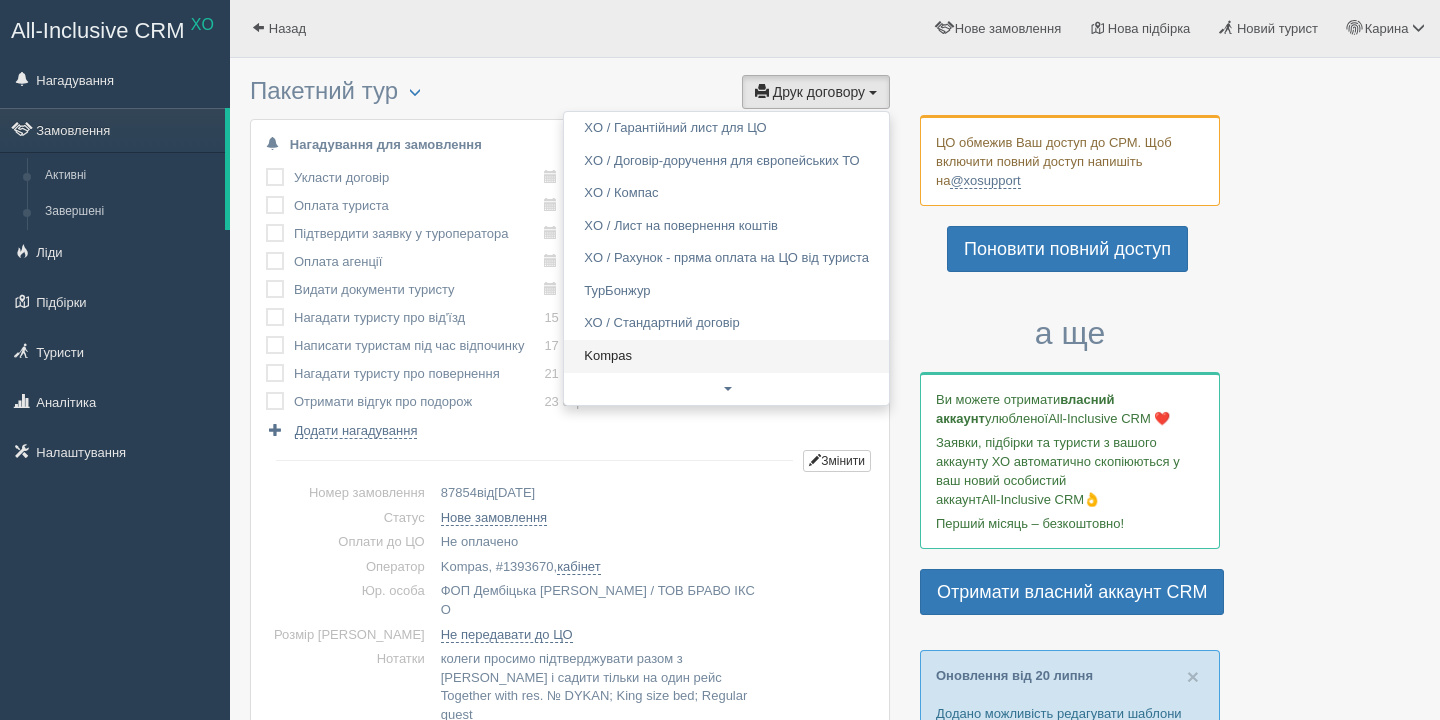 click on "Kompas" at bounding box center (726, 356) 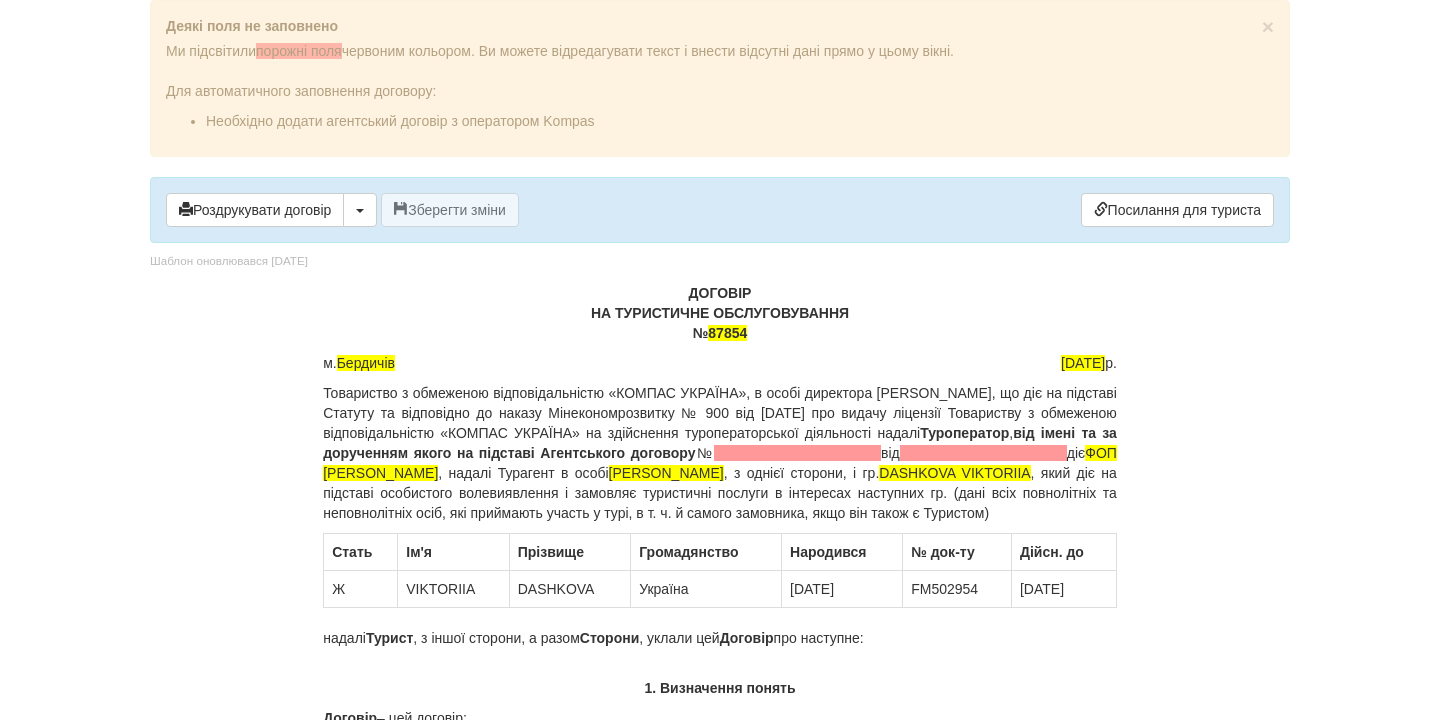 scroll, scrollTop: 0, scrollLeft: 0, axis: both 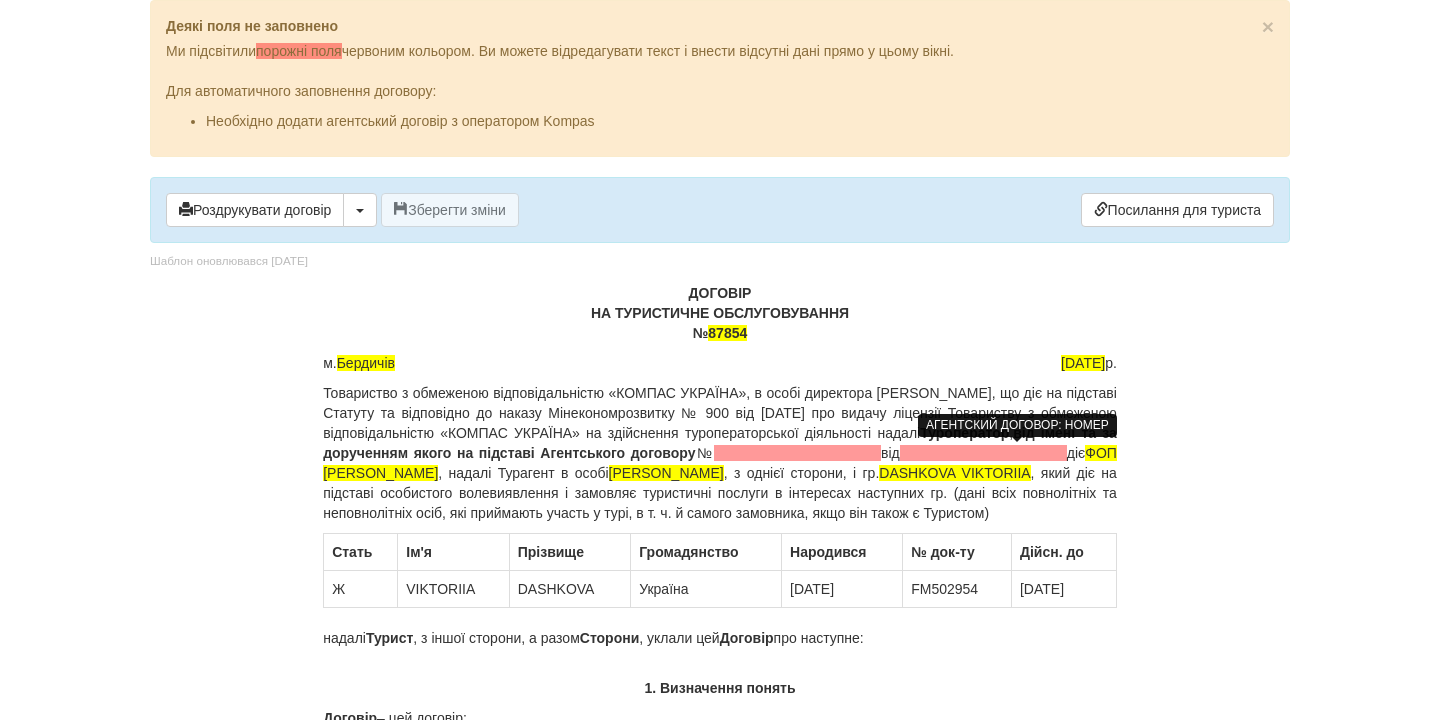 click at bounding box center (797, 453) 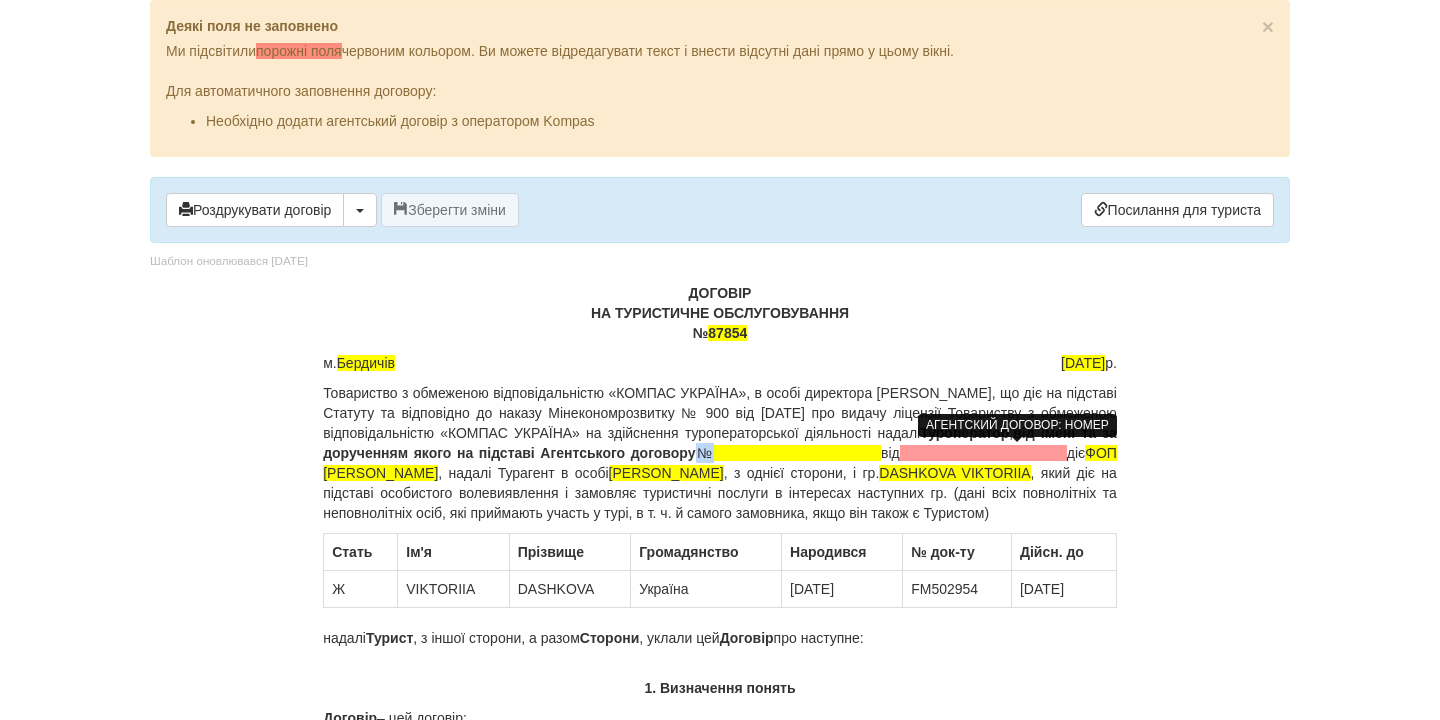 type 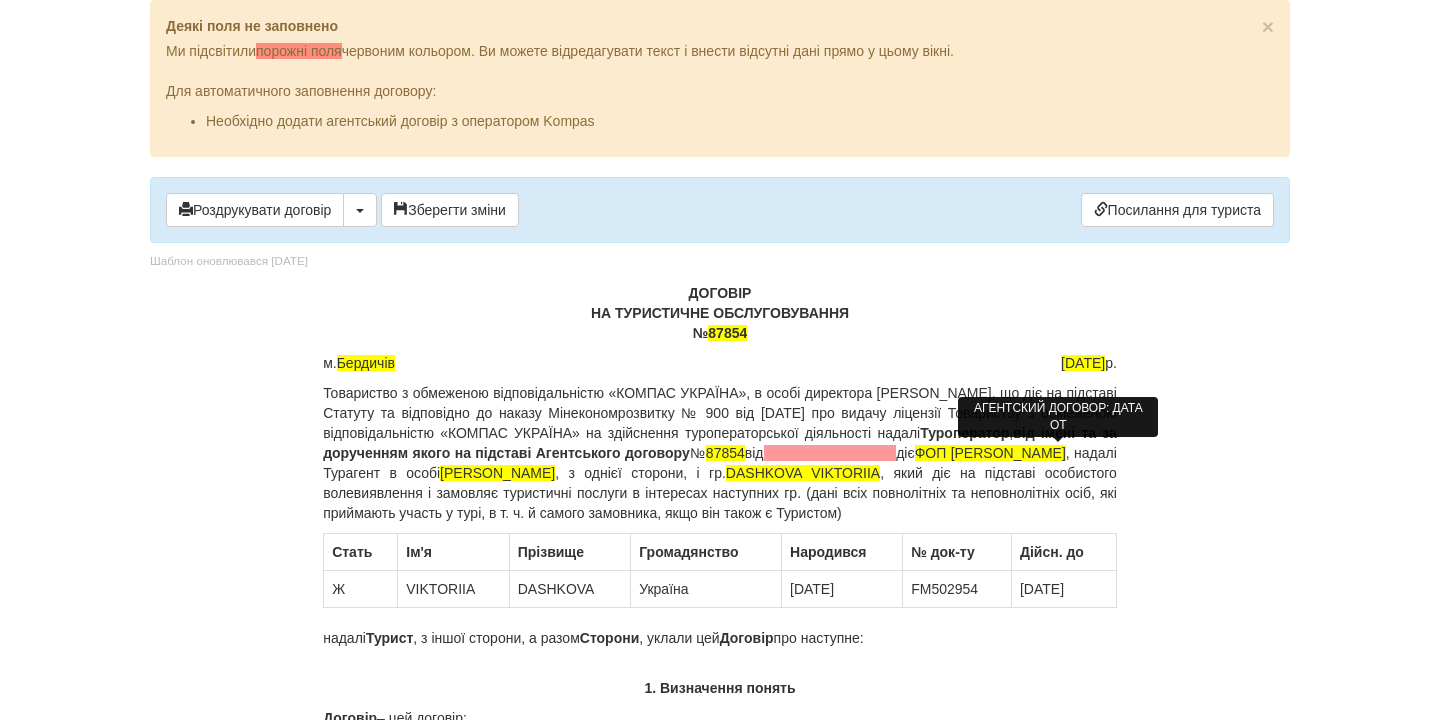 click at bounding box center (830, 453) 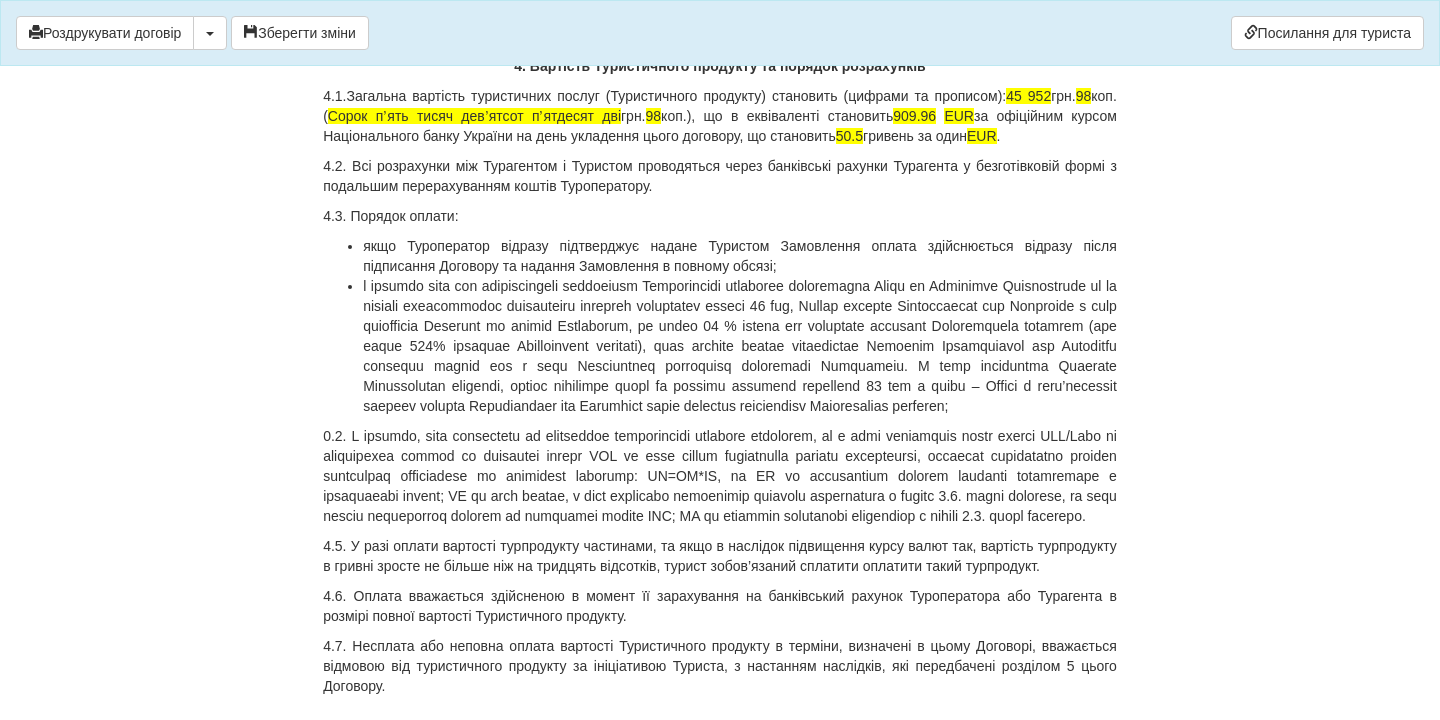 scroll, scrollTop: 5716, scrollLeft: 0, axis: vertical 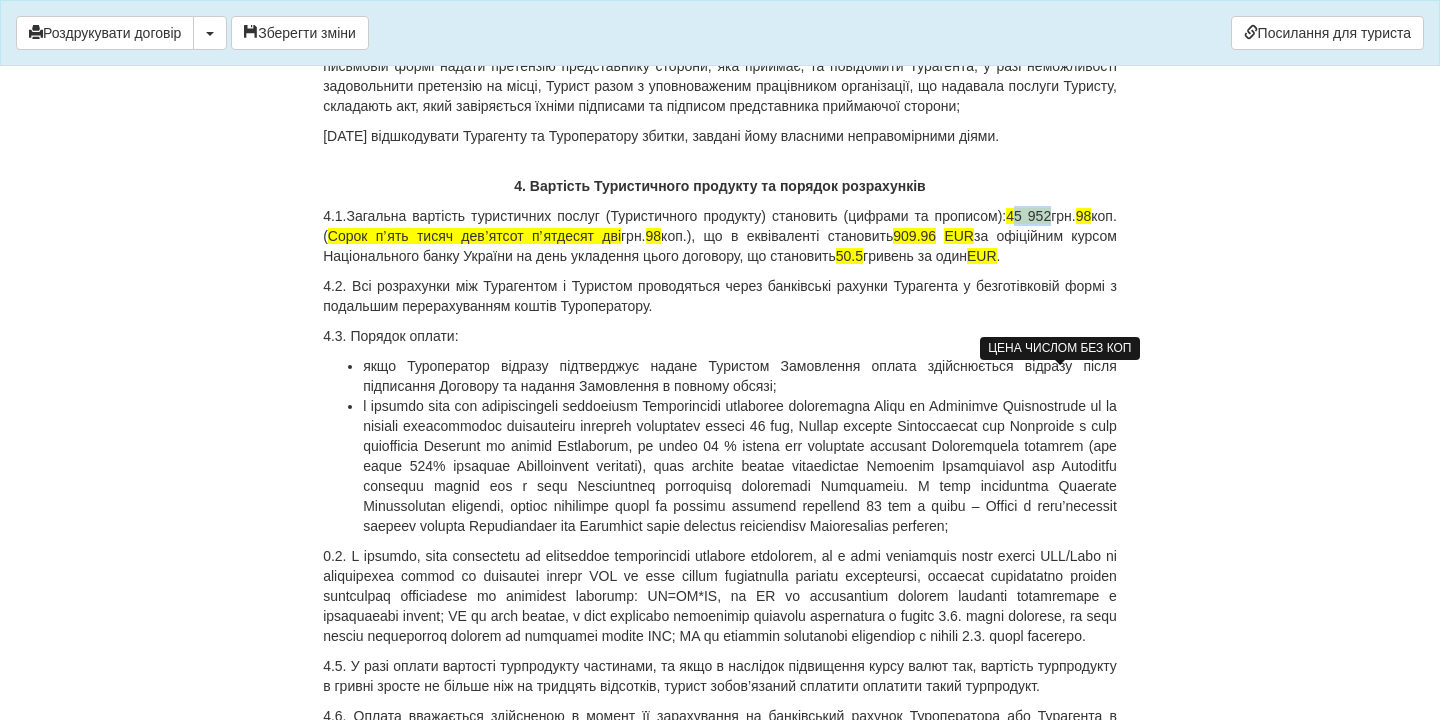 drag, startPoint x: 1045, startPoint y: 376, endPoint x: 1082, endPoint y: 377, distance: 37.01351 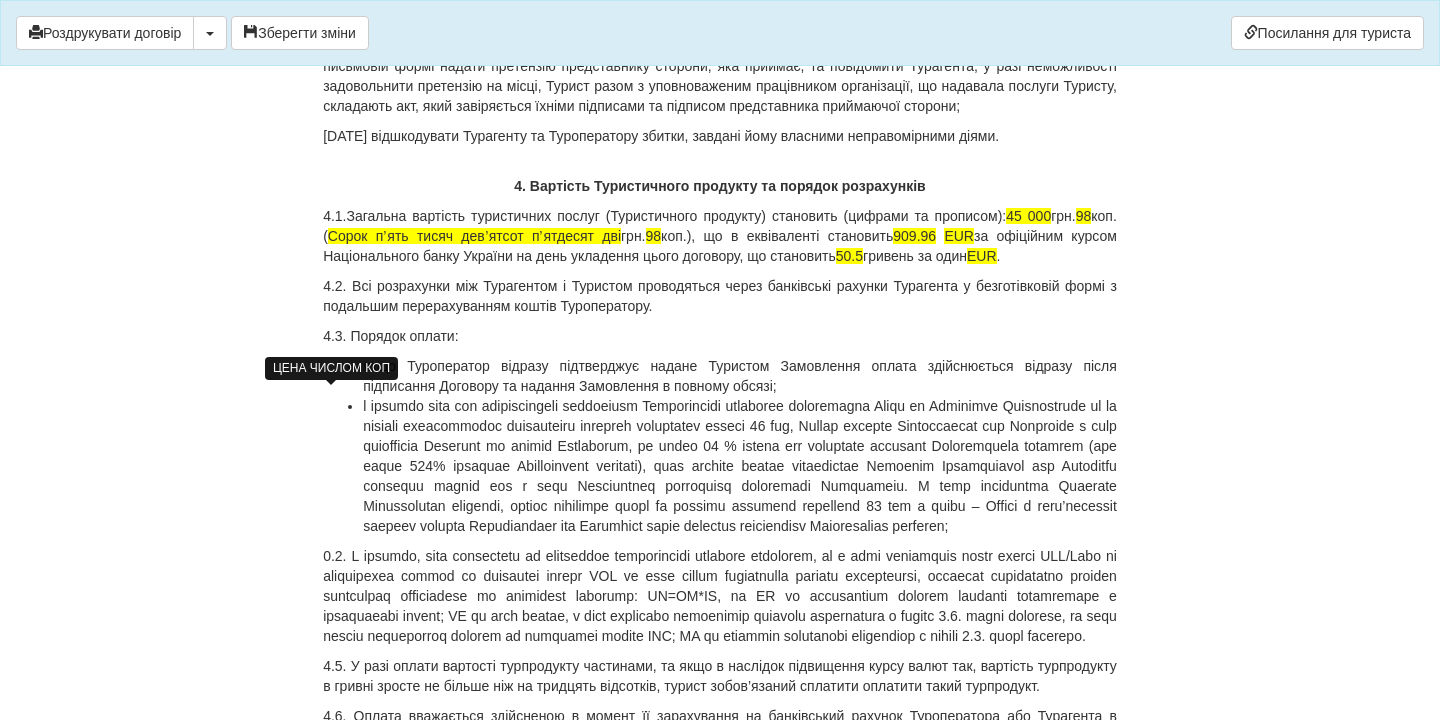 click on "98" at bounding box center (1084, 216) 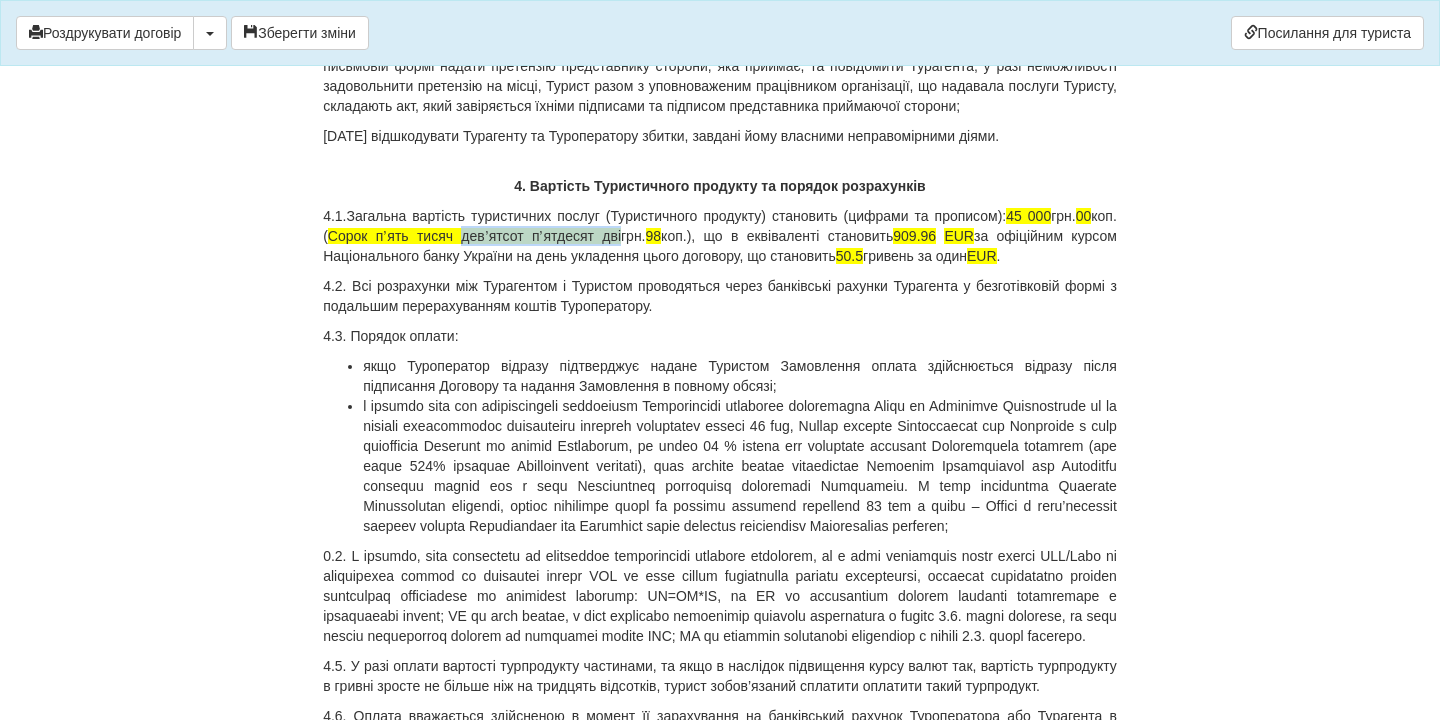 drag, startPoint x: 506, startPoint y: 398, endPoint x: 661, endPoint y: 397, distance: 155.00322 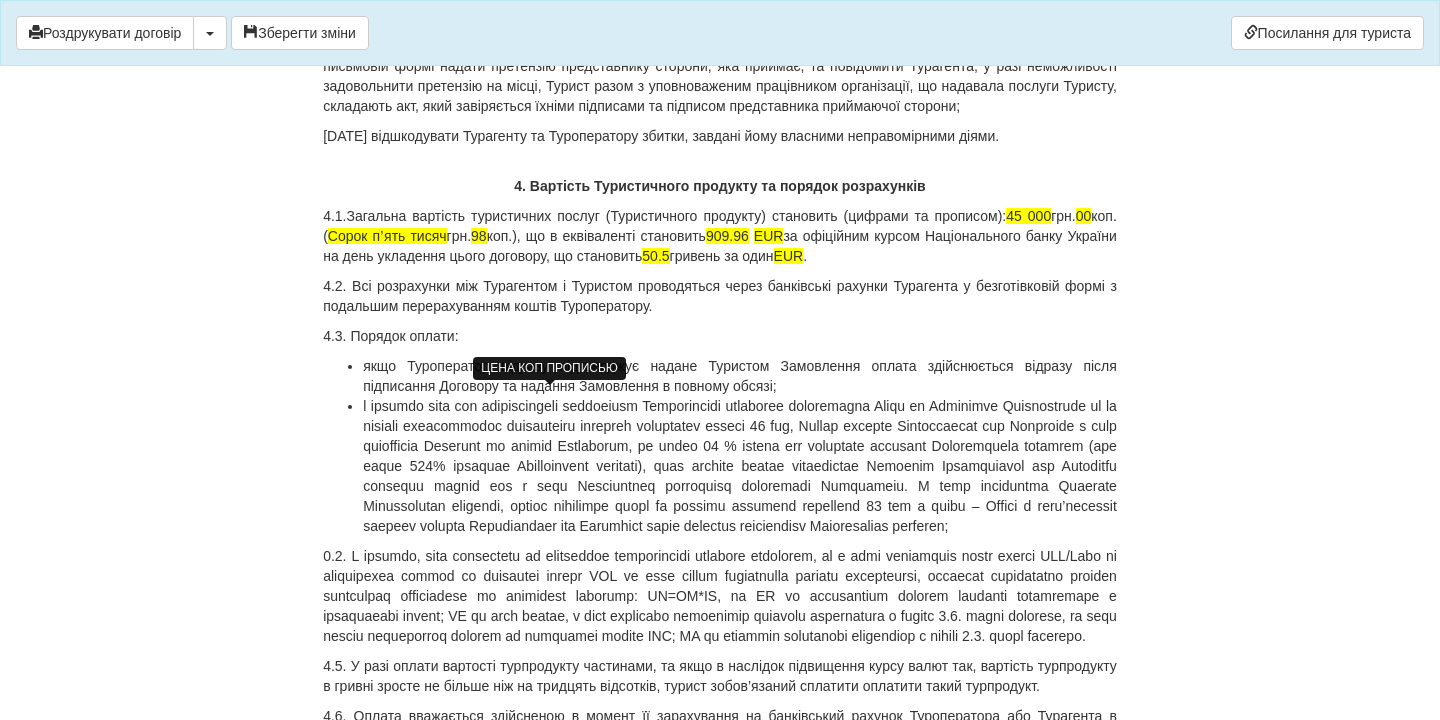 click on "98" at bounding box center [479, 236] 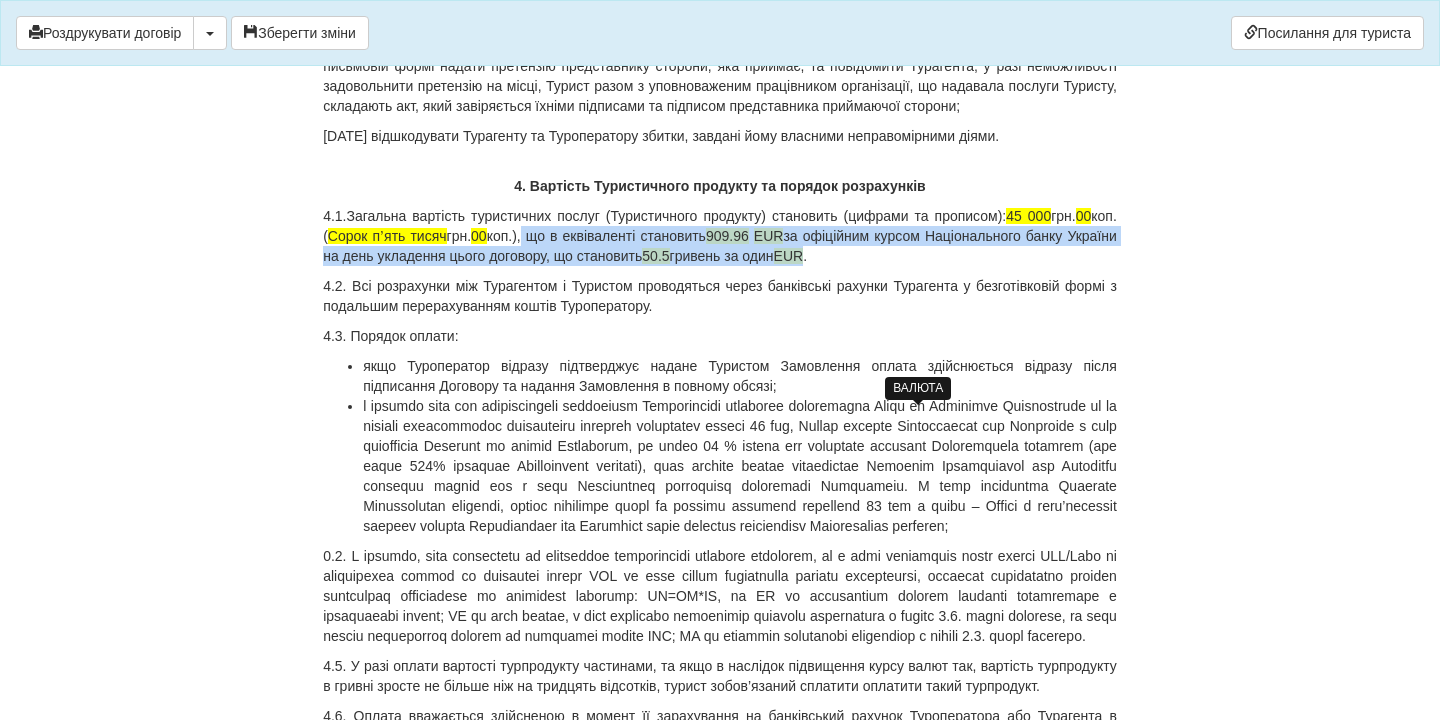drag, startPoint x: 594, startPoint y: 401, endPoint x: 927, endPoint y: 414, distance: 333.25366 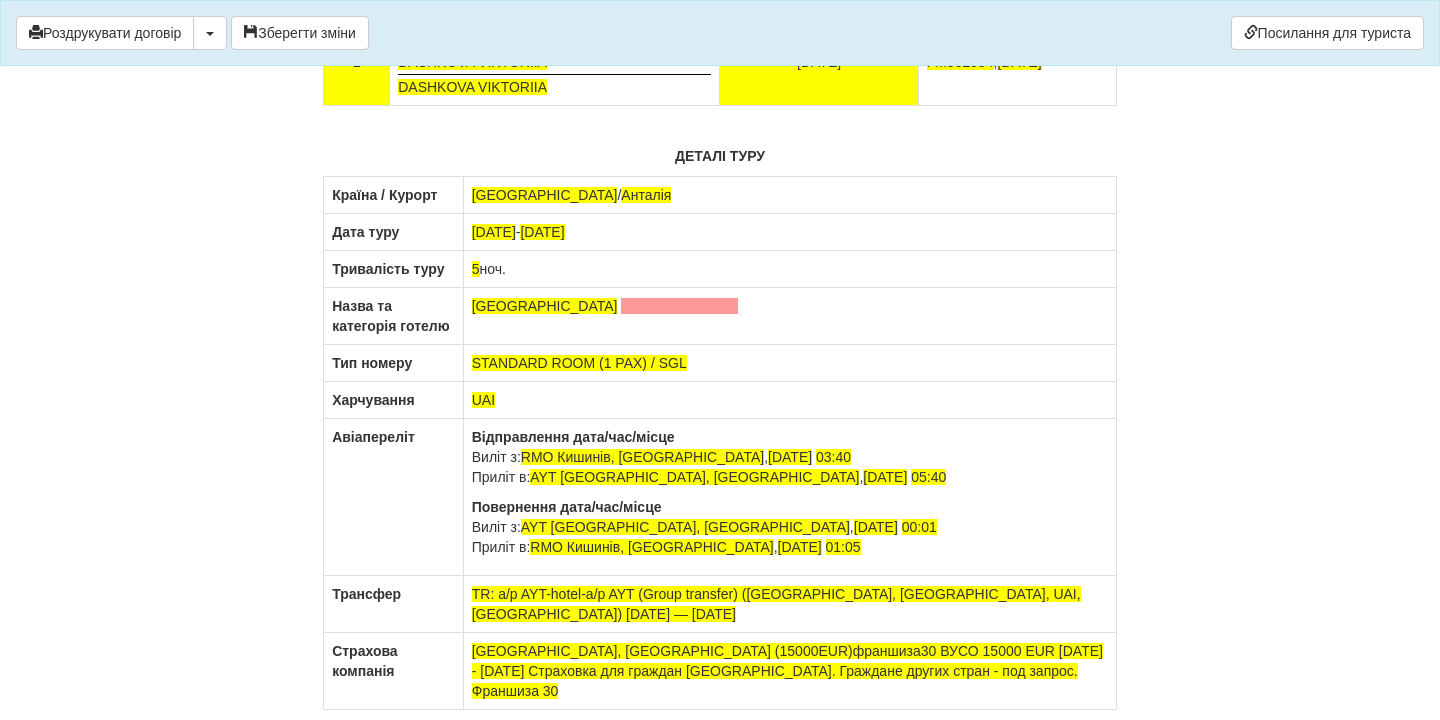 scroll, scrollTop: 11645, scrollLeft: 0, axis: vertical 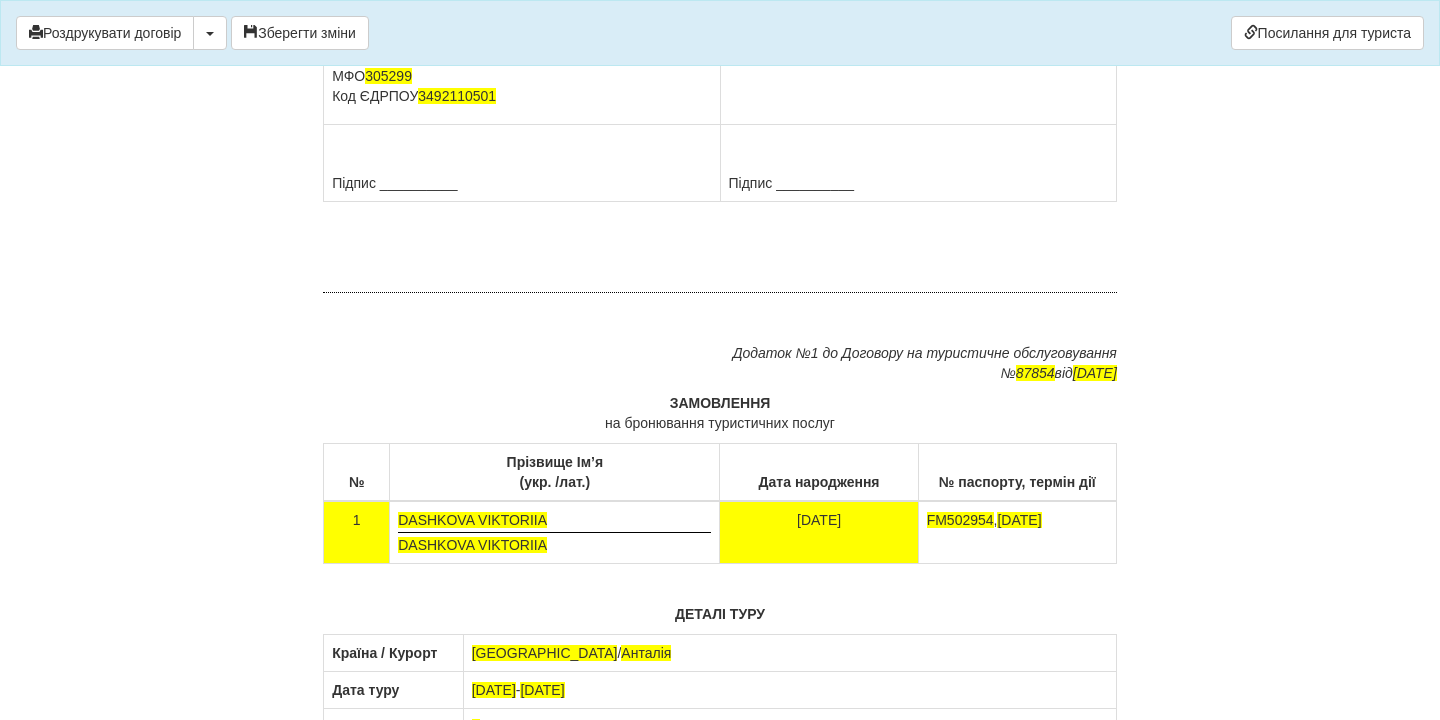 drag, startPoint x: 934, startPoint y: 521, endPoint x: 725, endPoint y: 465, distance: 216.37236 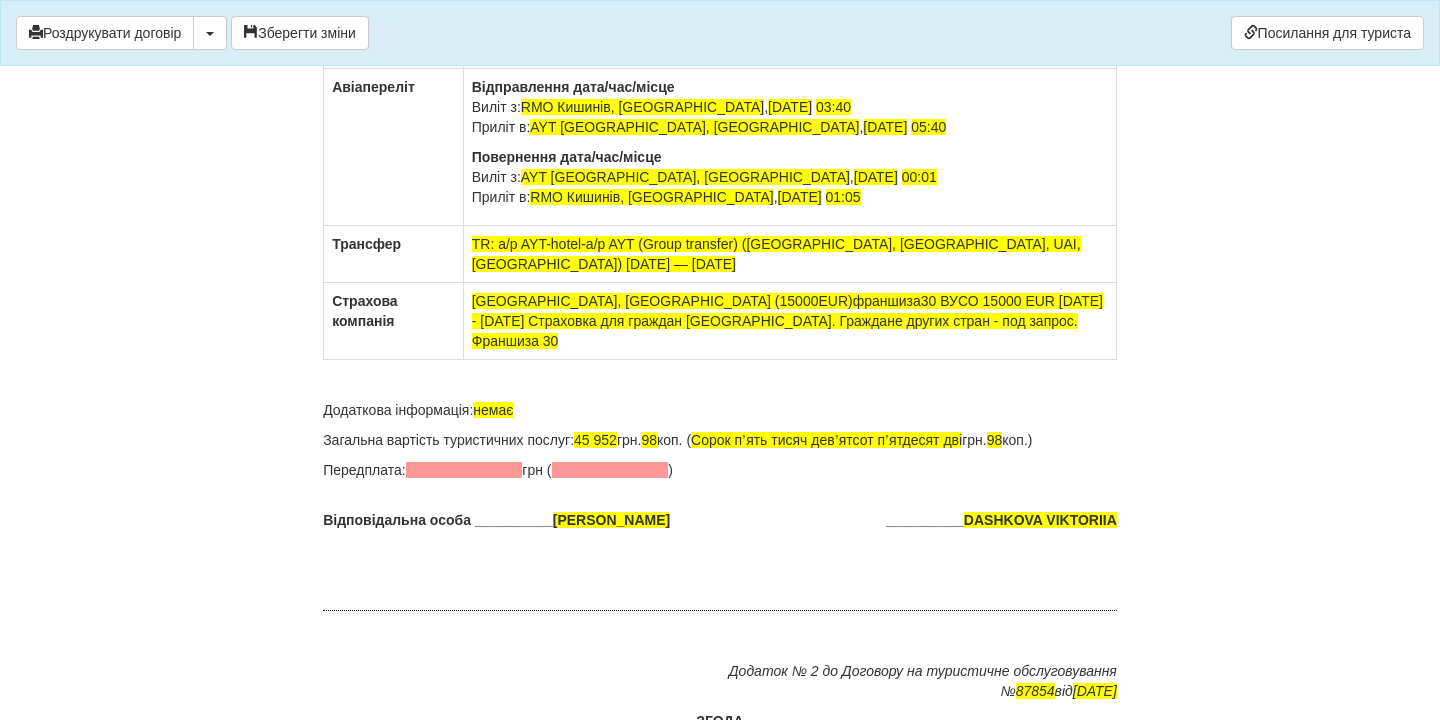 scroll, scrollTop: 12452, scrollLeft: 0, axis: vertical 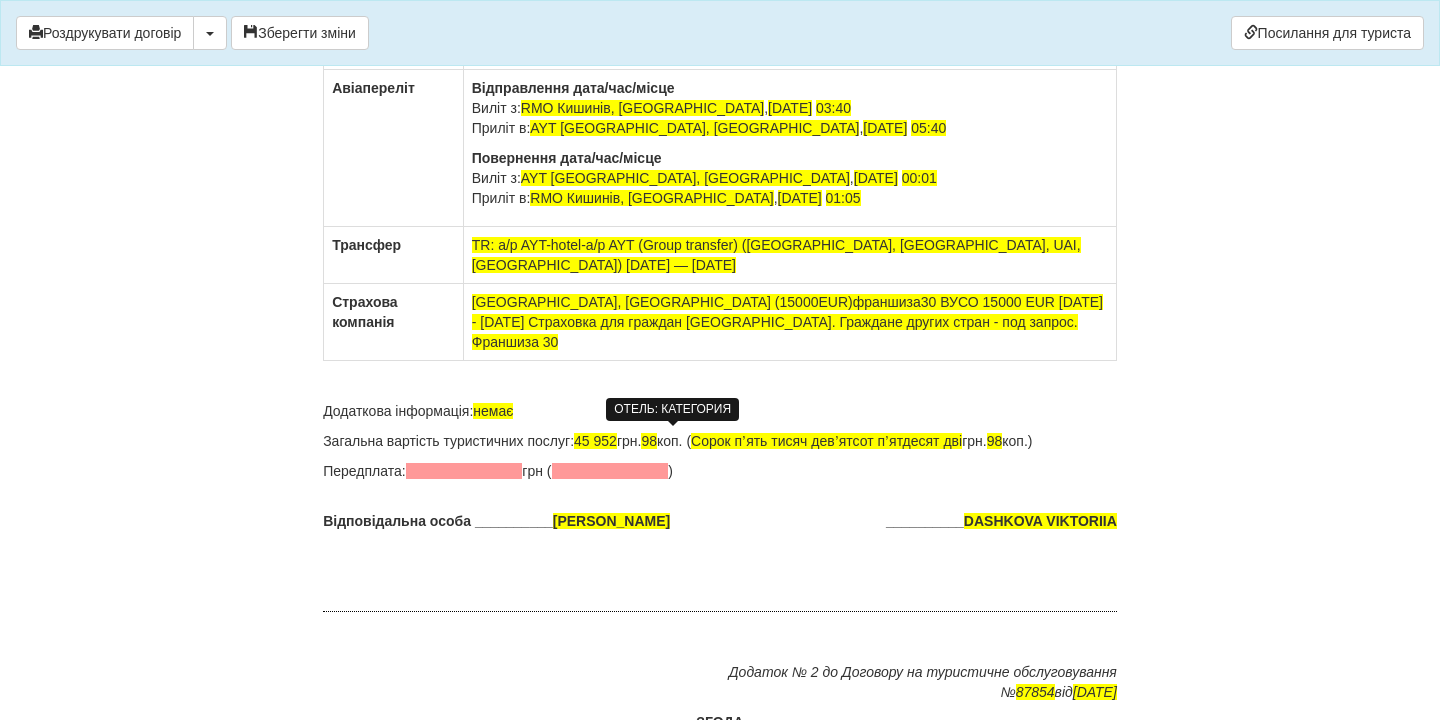 click at bounding box center [679, -43] 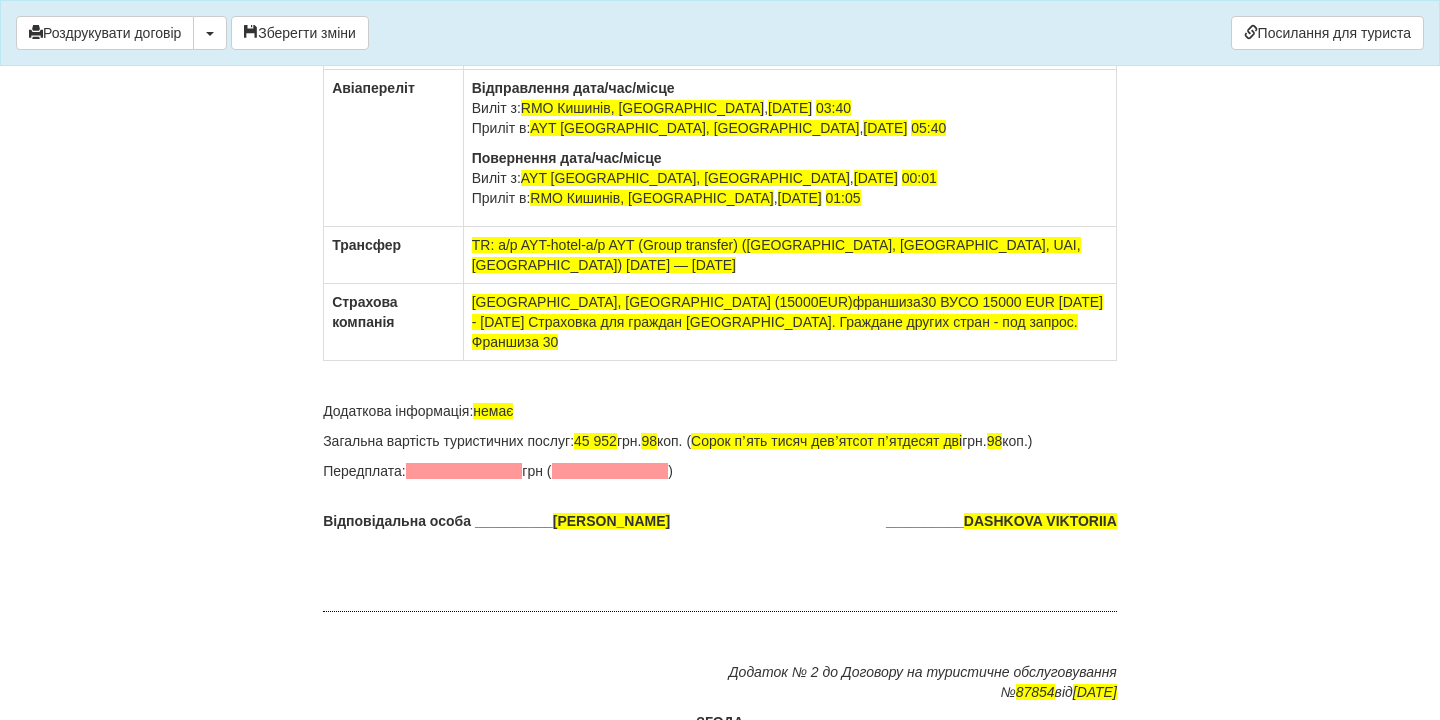 click on "5  ноч." at bounding box center [789, -80] 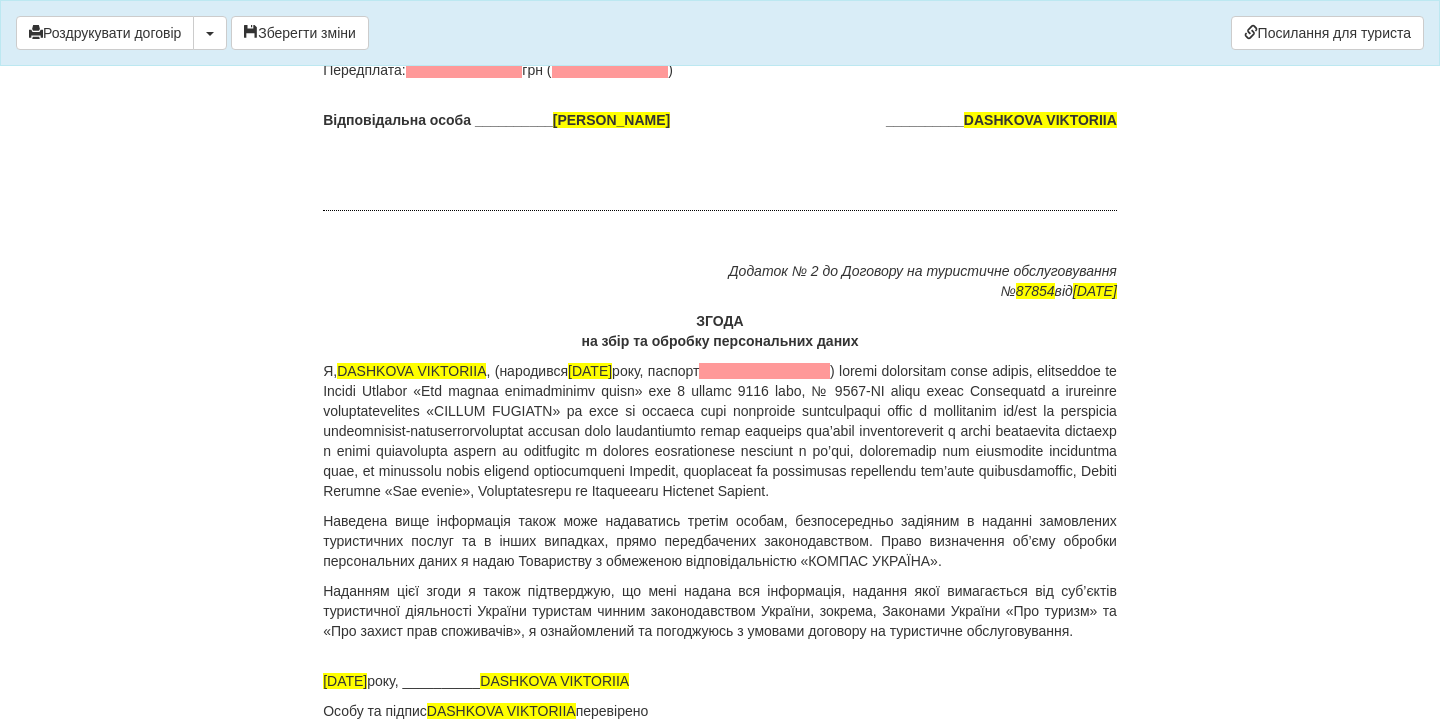 scroll, scrollTop: 12880, scrollLeft: 0, axis: vertical 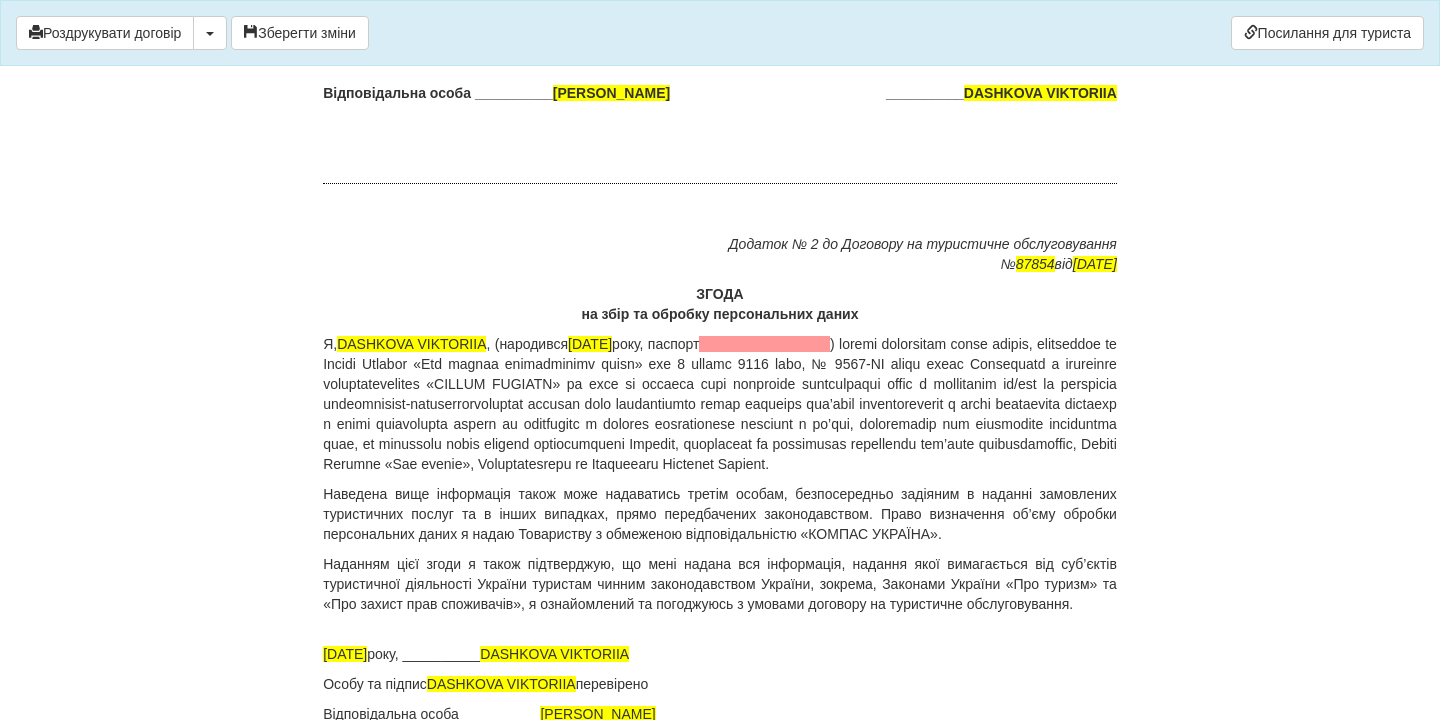drag, startPoint x: 611, startPoint y: 476, endPoint x: 637, endPoint y: 476, distance: 26 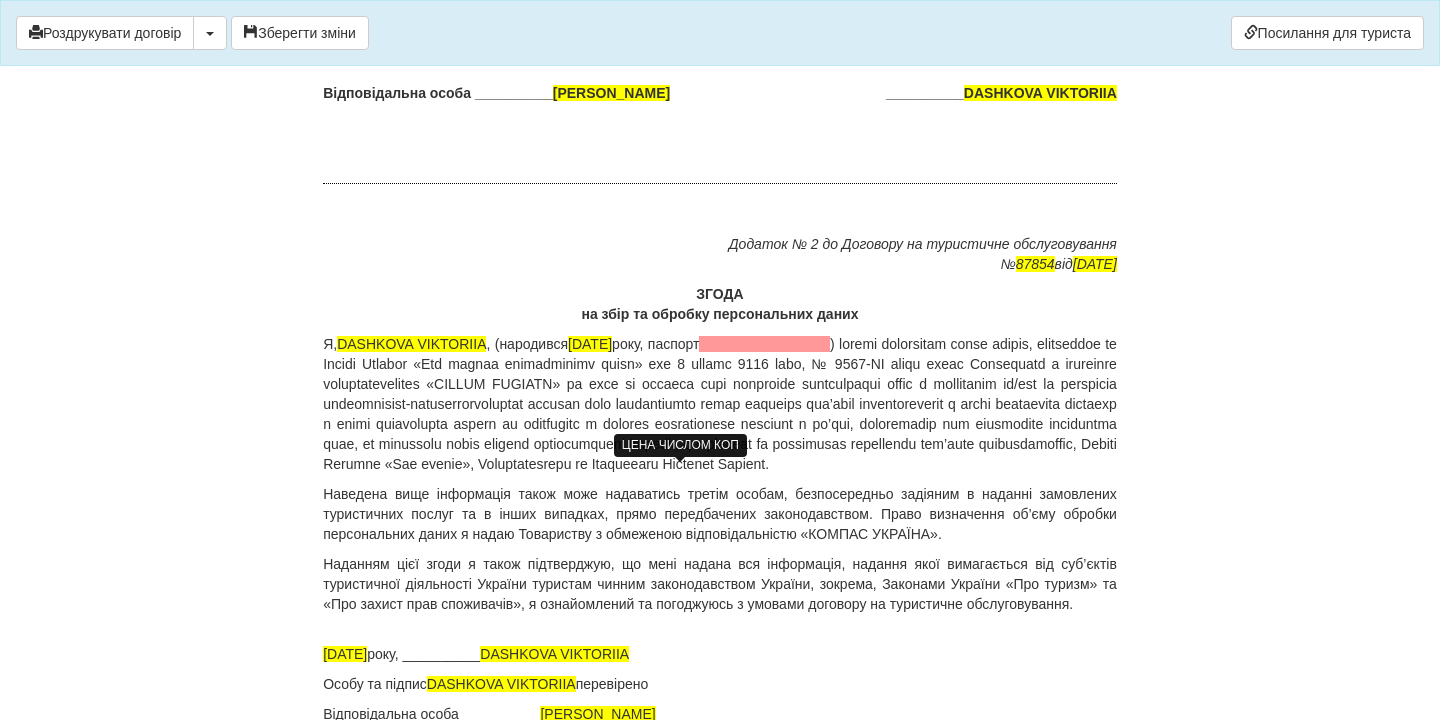 click on "98" at bounding box center [649, 13] 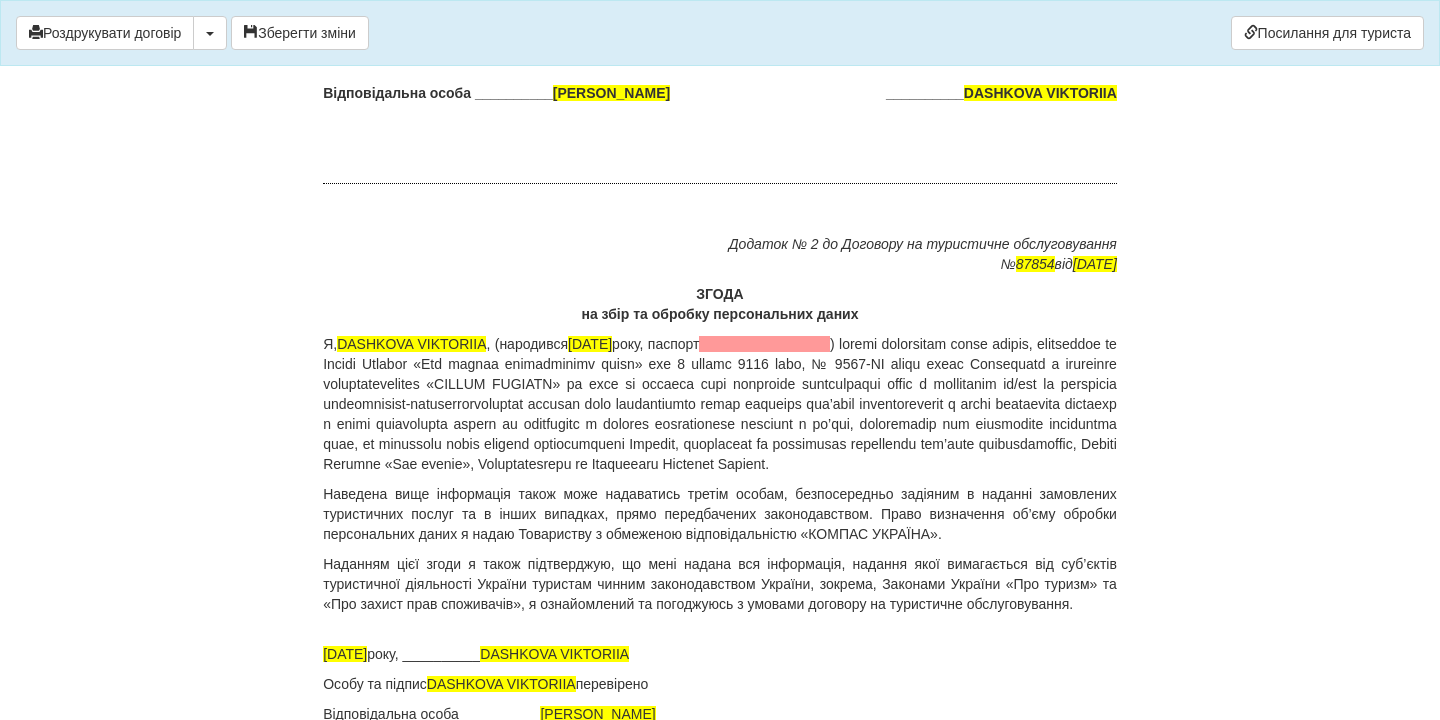 drag, startPoint x: 854, startPoint y: 473, endPoint x: 1009, endPoint y: 471, distance: 155.01291 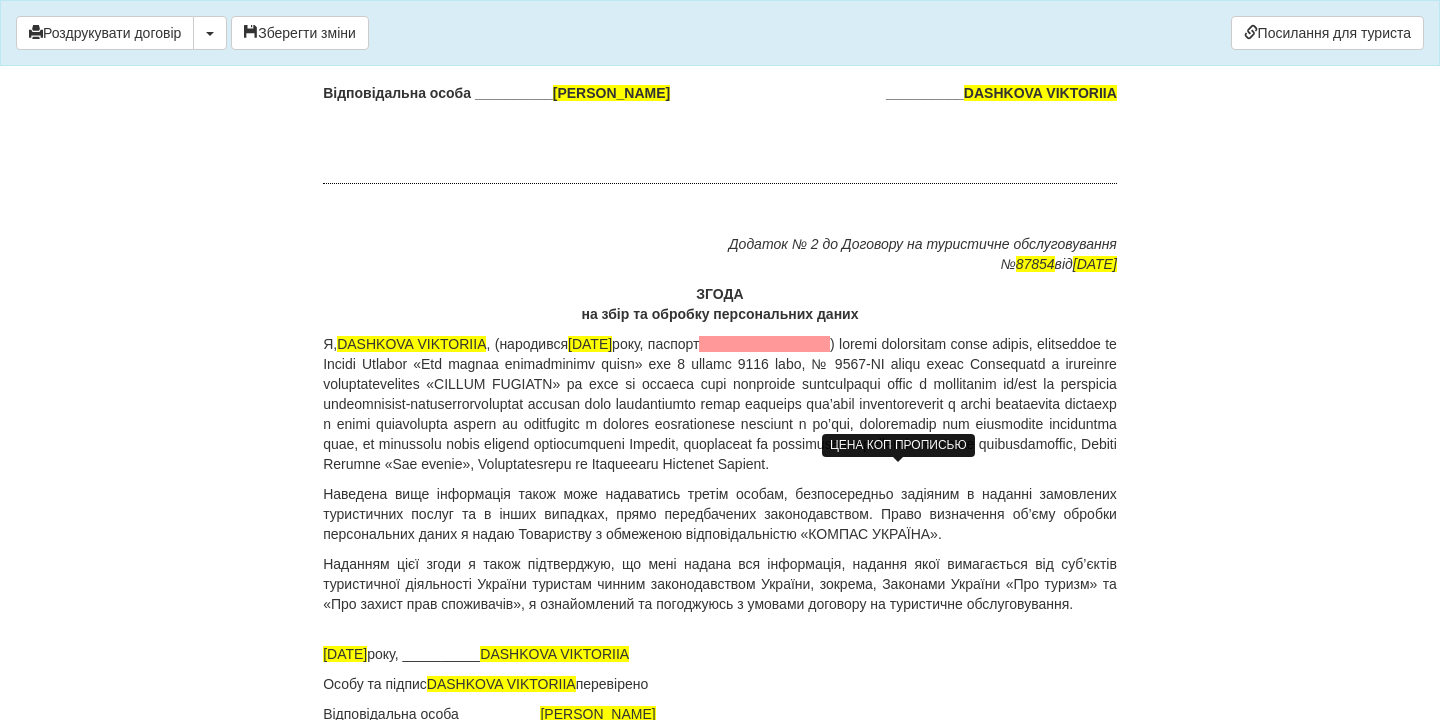 click on "98" at bounding box center [840, 13] 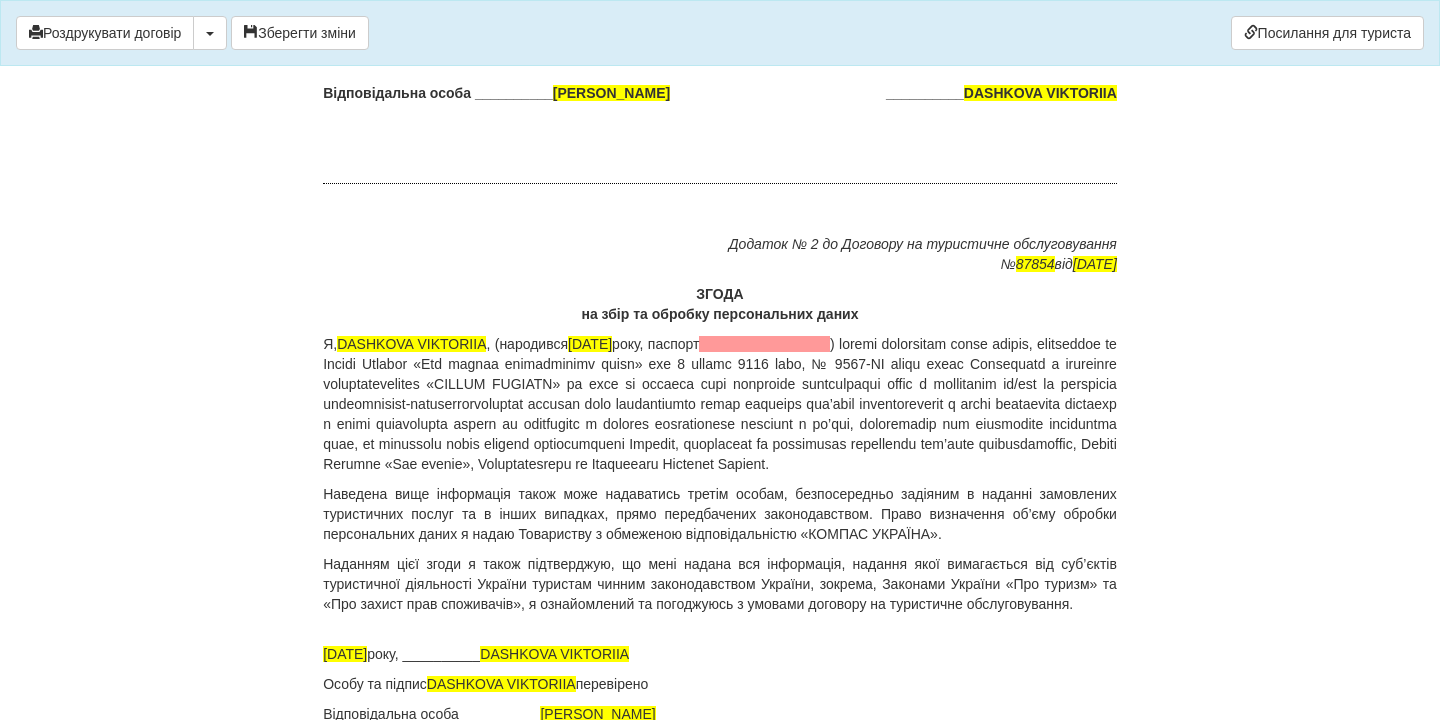 drag, startPoint x: 712, startPoint y: 500, endPoint x: 321, endPoint y: 503, distance: 391.0115 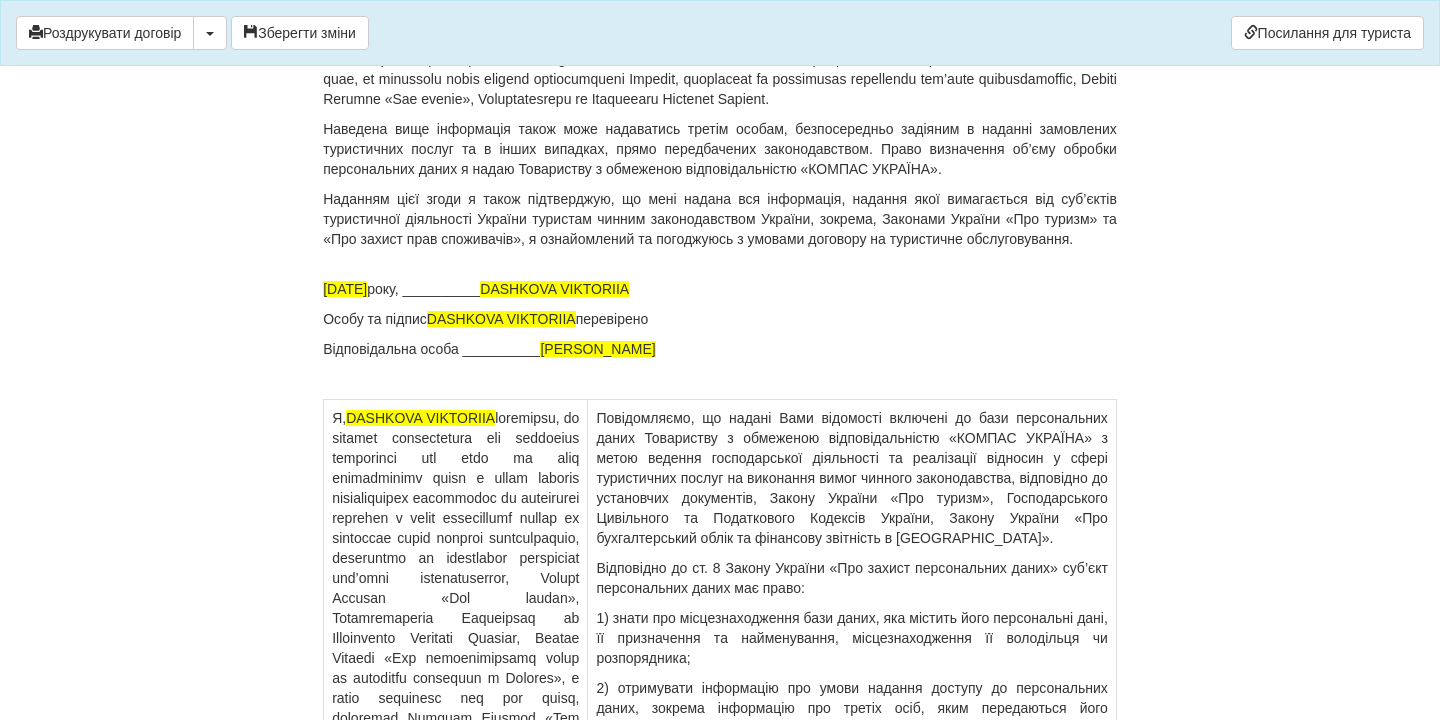 scroll, scrollTop: 13162, scrollLeft: 0, axis: vertical 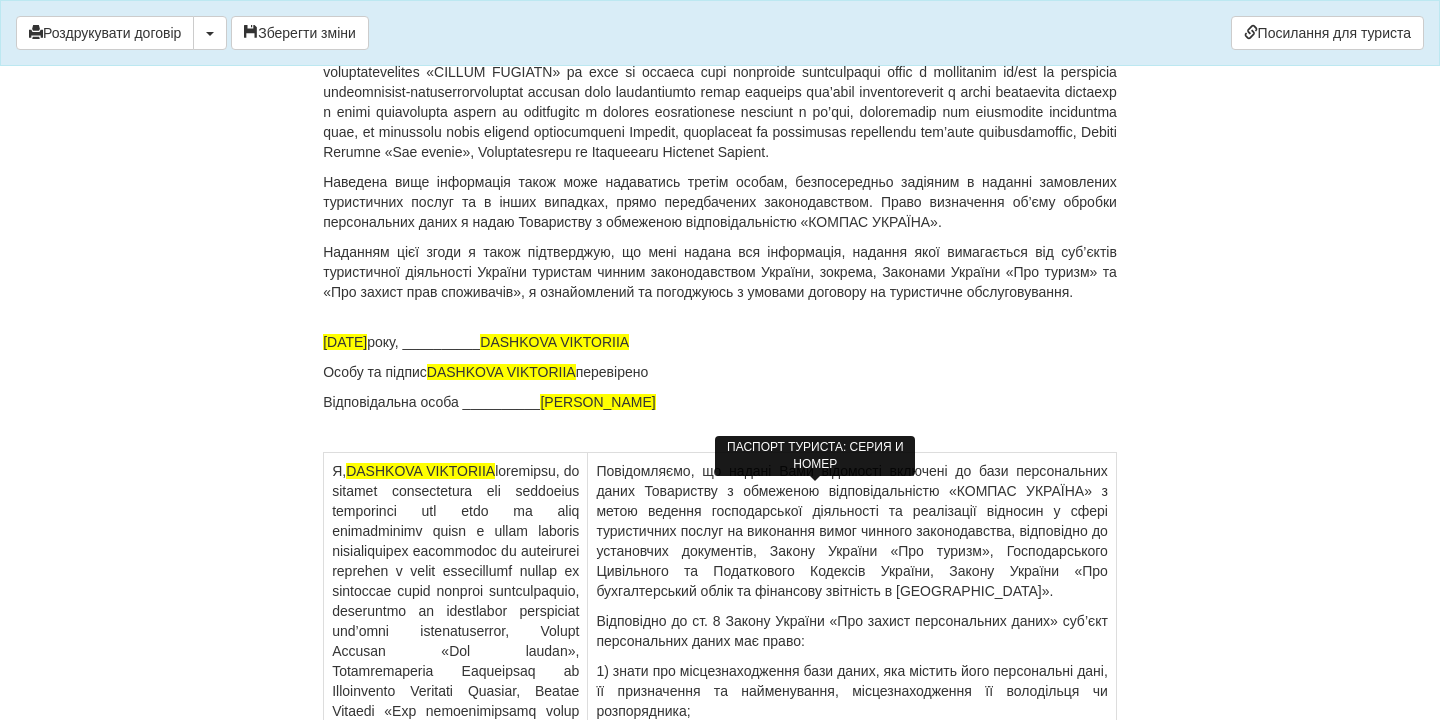 drag, startPoint x: 682, startPoint y: 493, endPoint x: 875, endPoint y: 490, distance: 193.02332 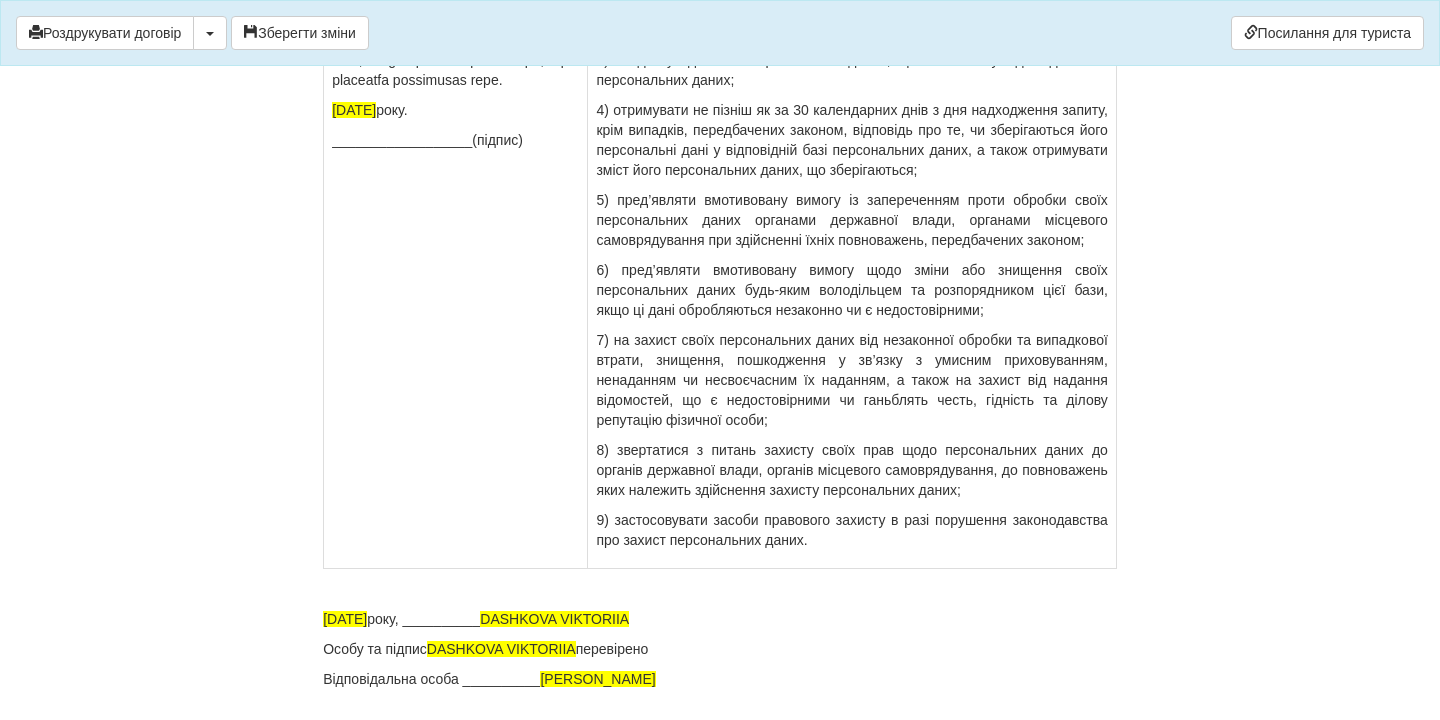 scroll, scrollTop: 14533, scrollLeft: 0, axis: vertical 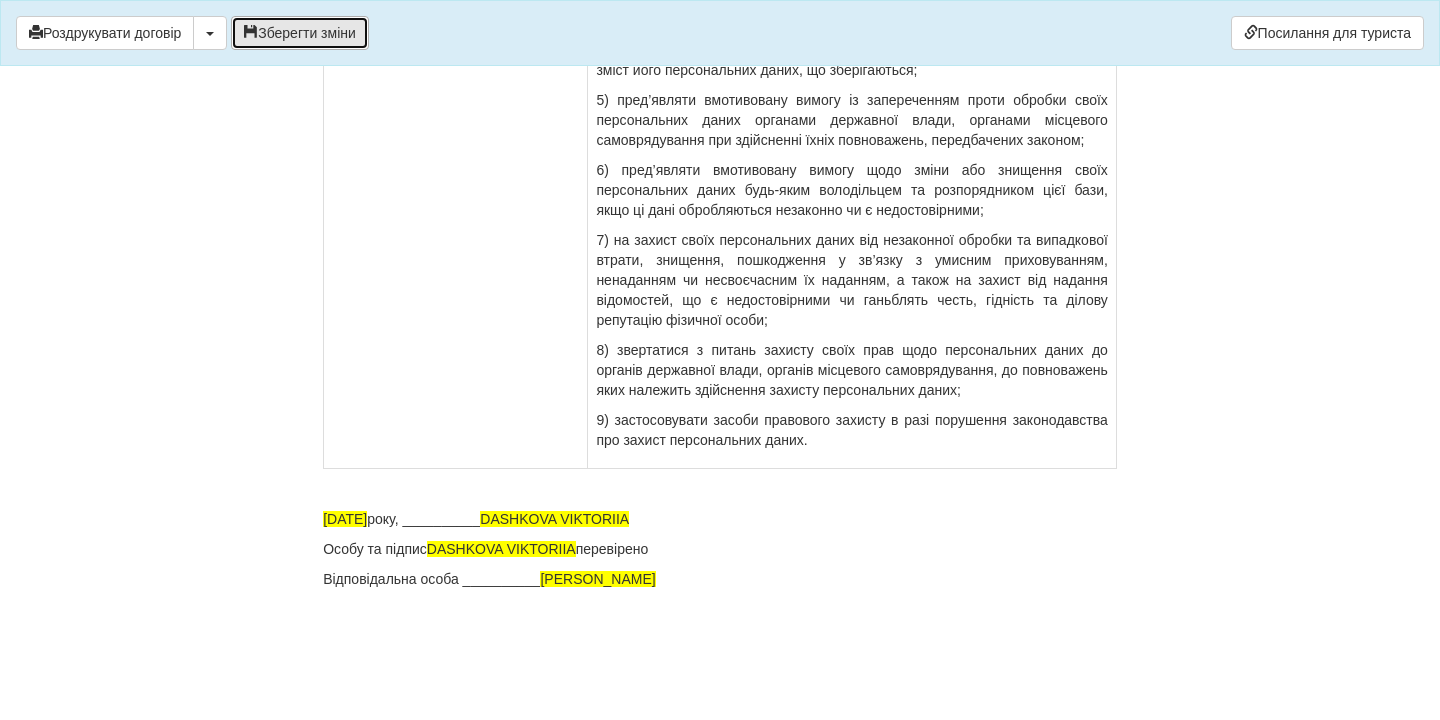 click on "Зберегти зміни" at bounding box center [300, 33] 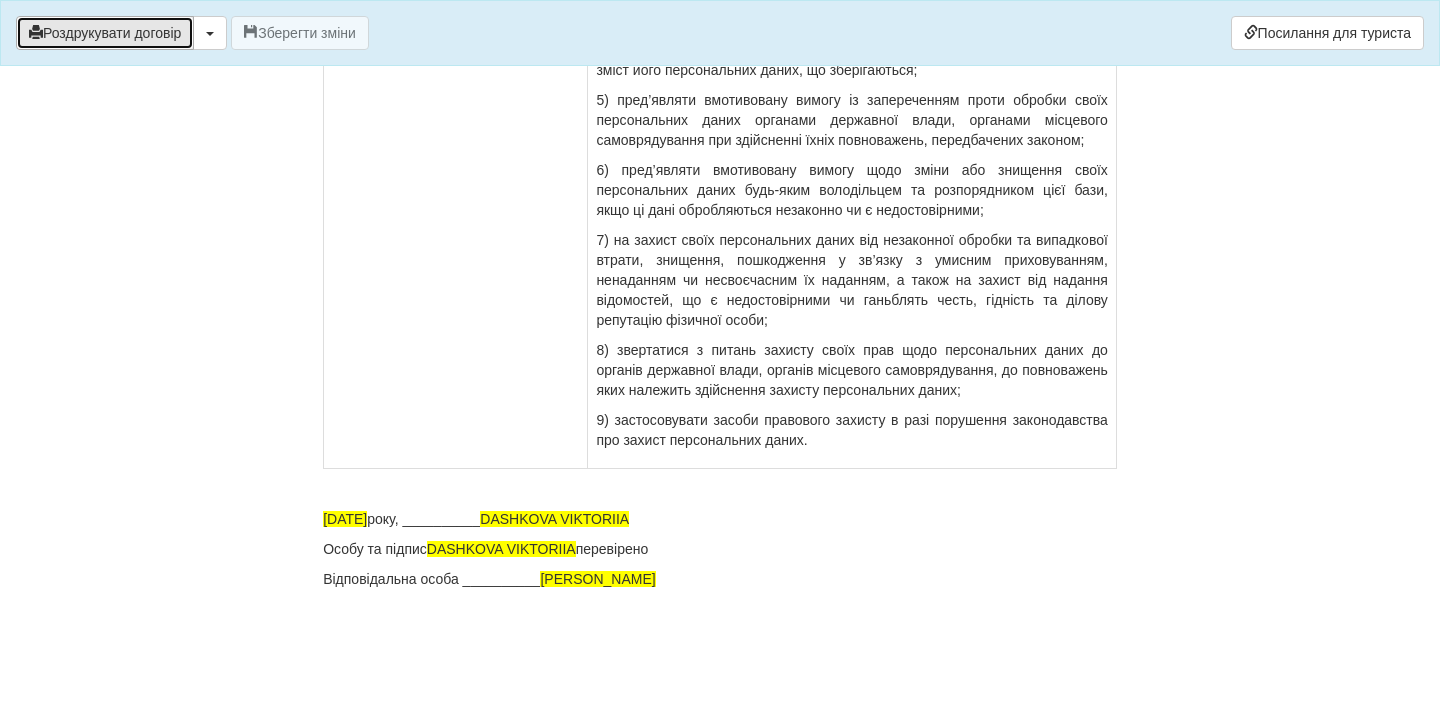 click on "Роздрукувати договір" at bounding box center [105, 33] 